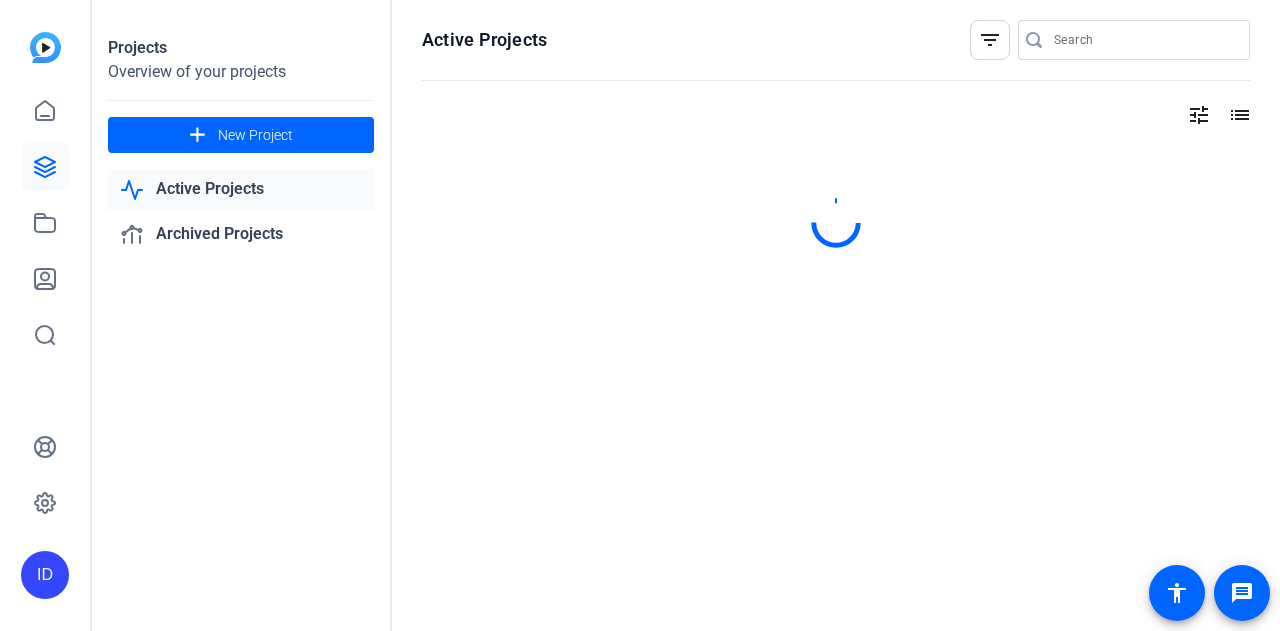 scroll, scrollTop: 0, scrollLeft: 0, axis: both 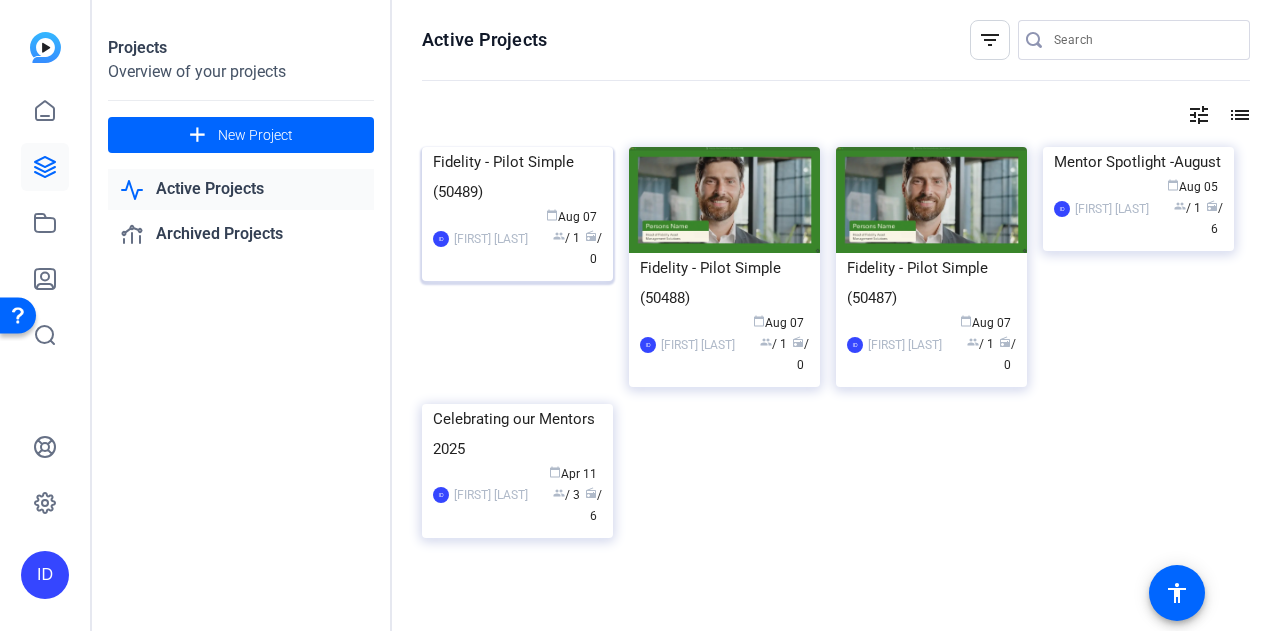 click on "Fidelity - Pilot Simple (50489)" 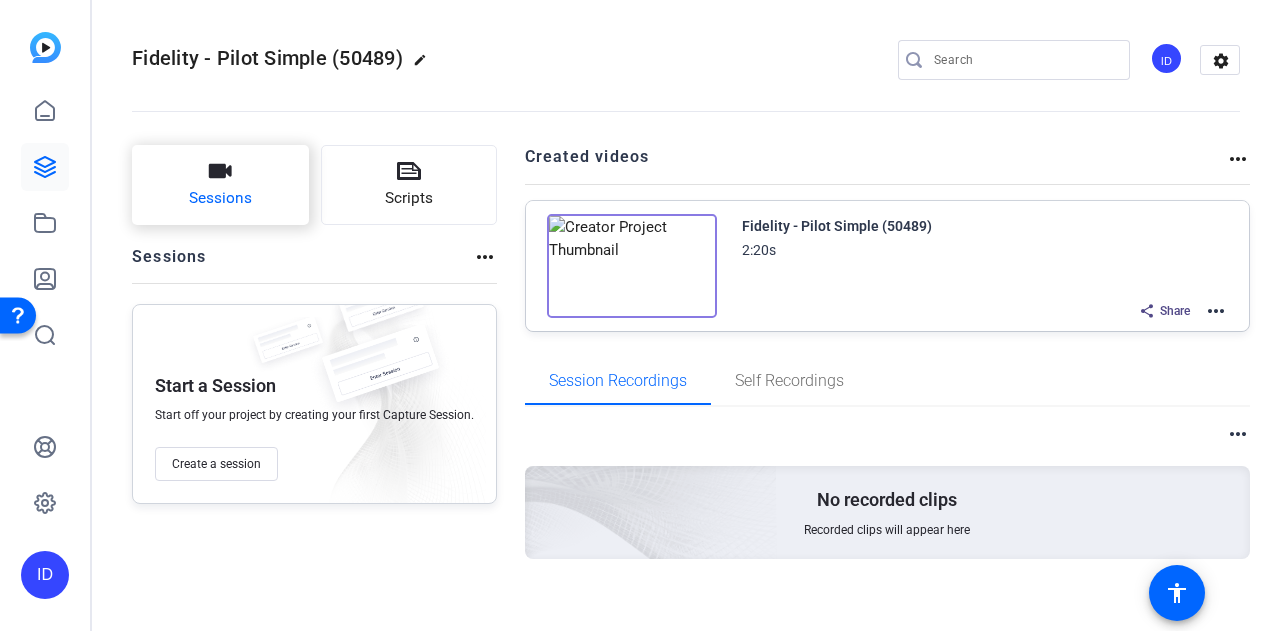 click on "Sessions" 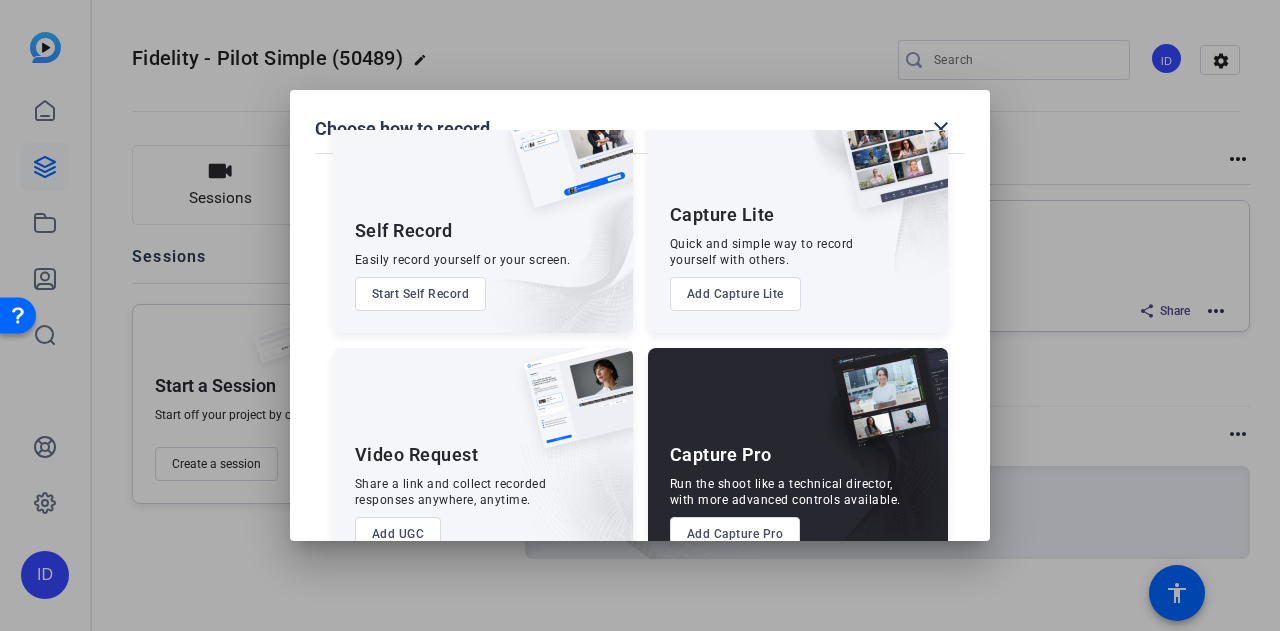 scroll, scrollTop: 114, scrollLeft: 0, axis: vertical 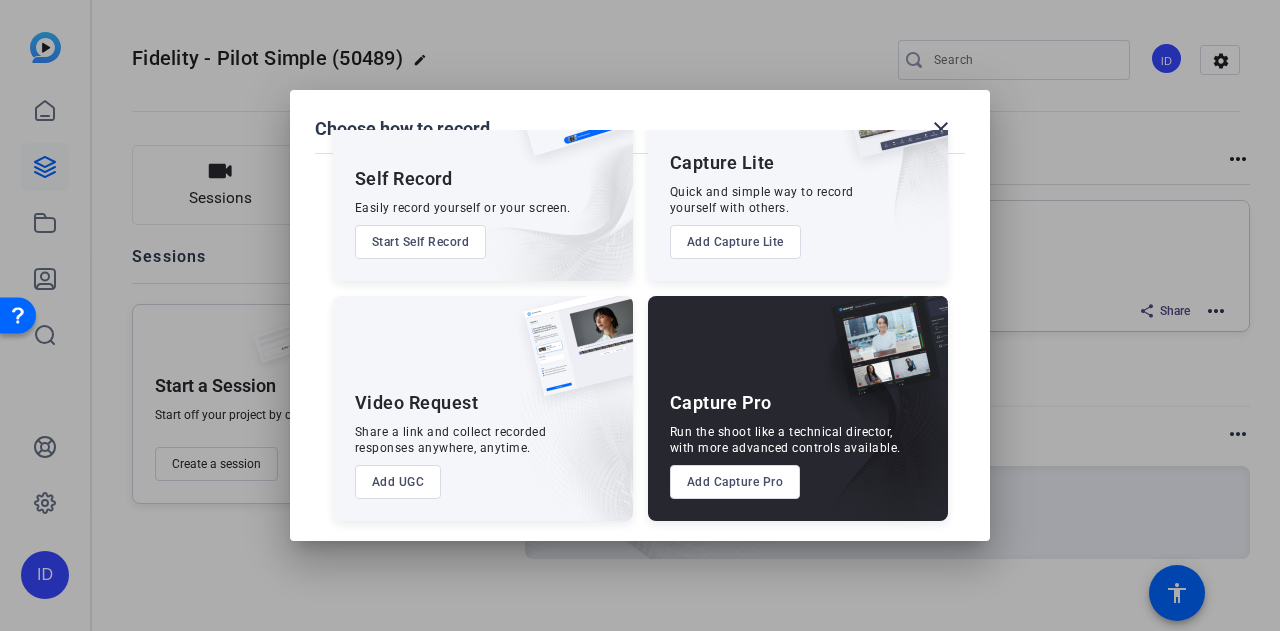 click on "Add UGC" at bounding box center [398, 482] 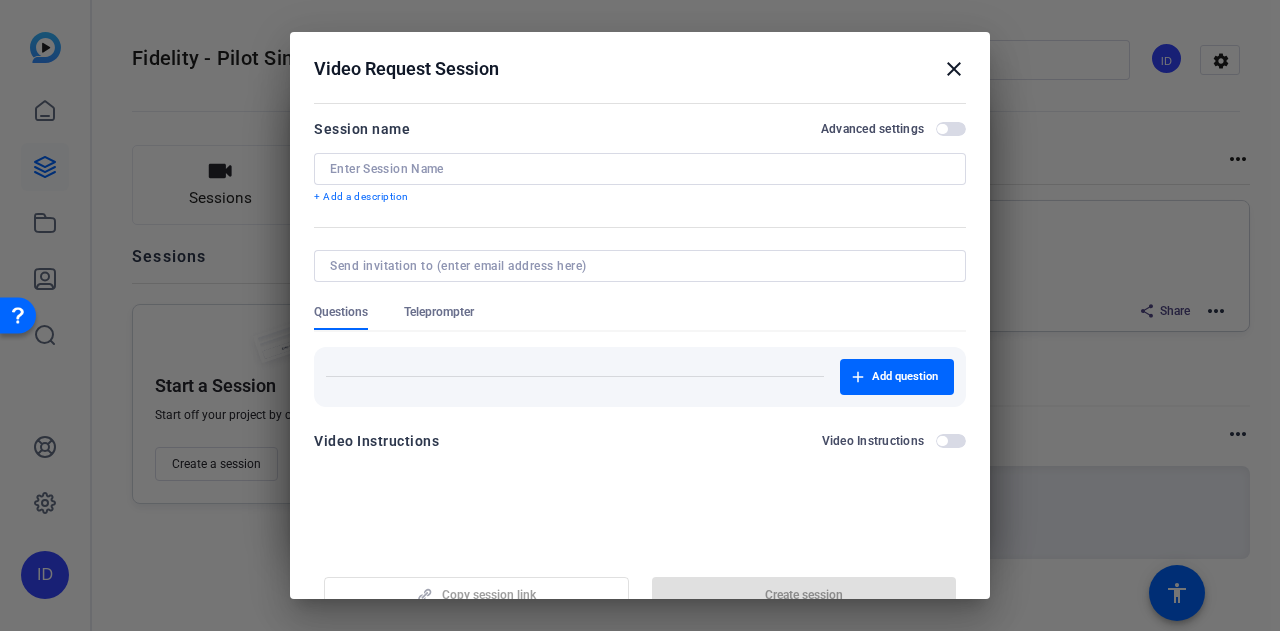 click on "close" at bounding box center [954, 69] 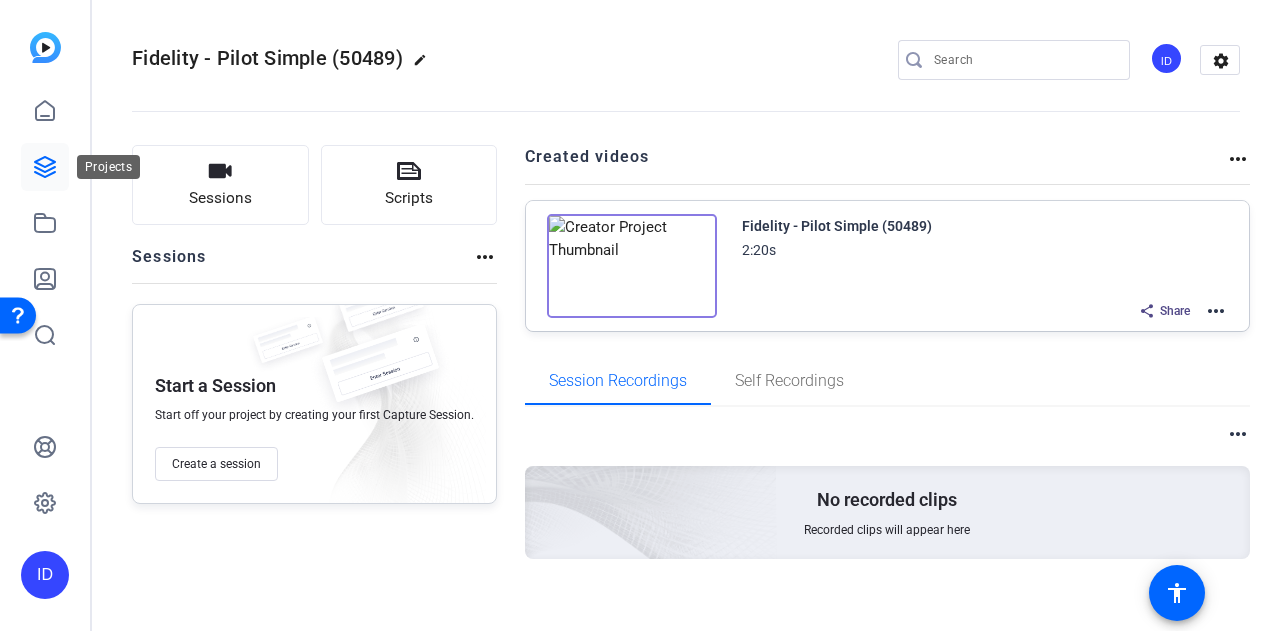 click 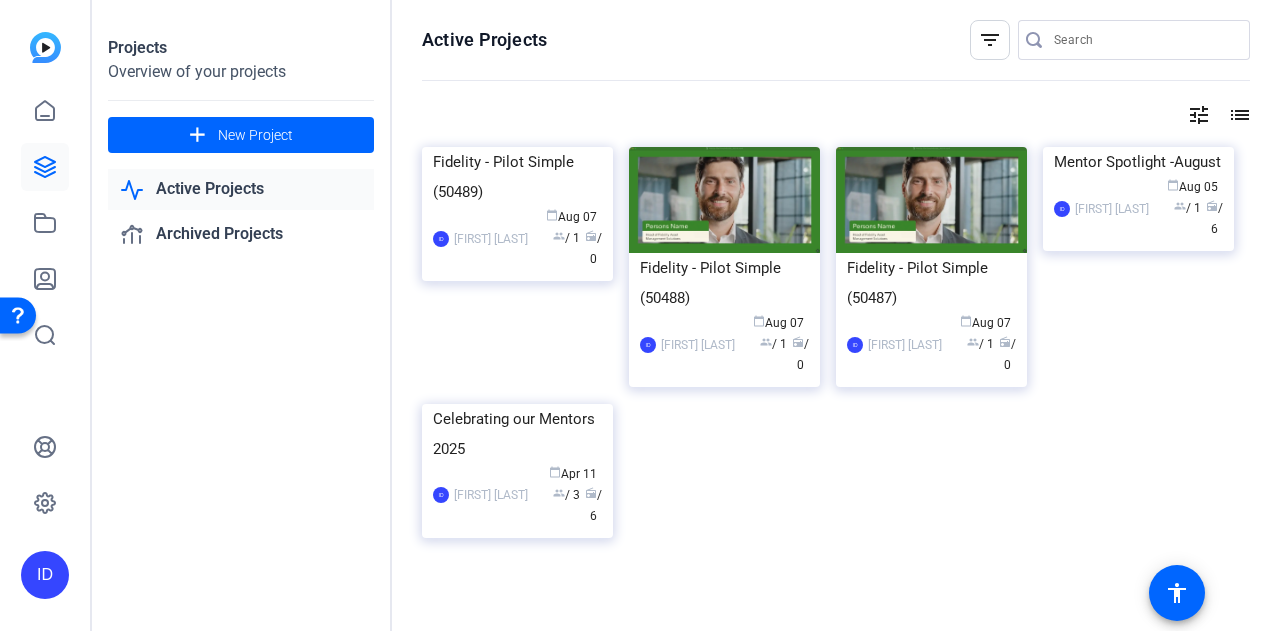 click on "Active Projects" 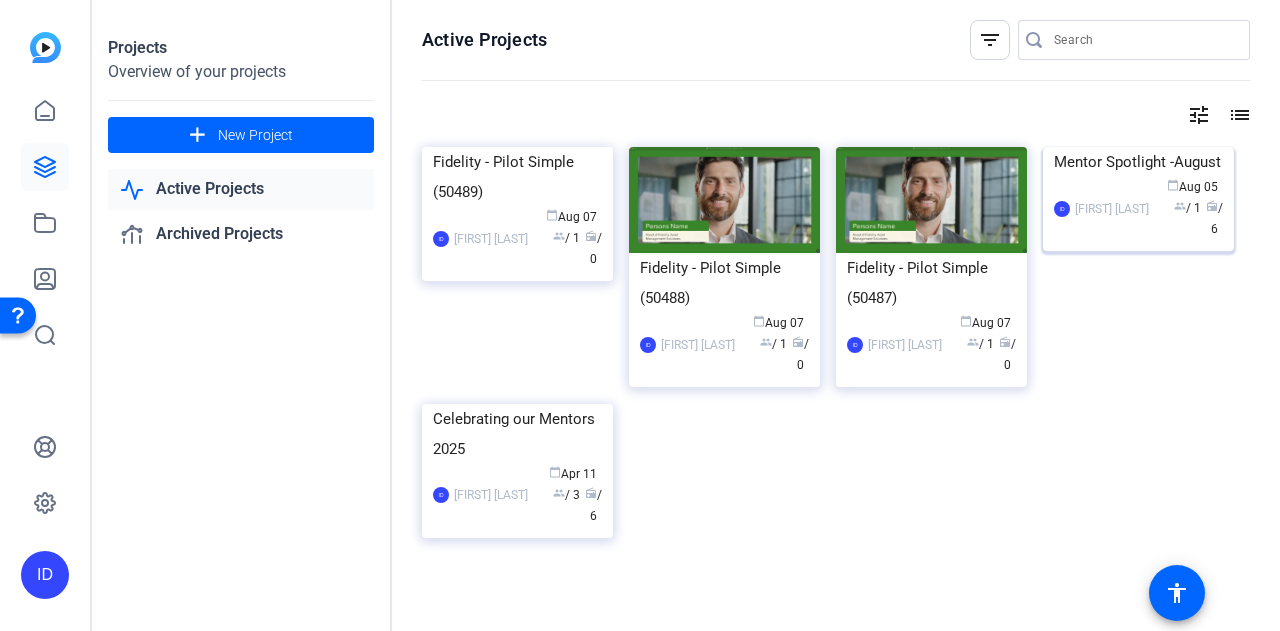 click on "Mentor Spotlight -August" 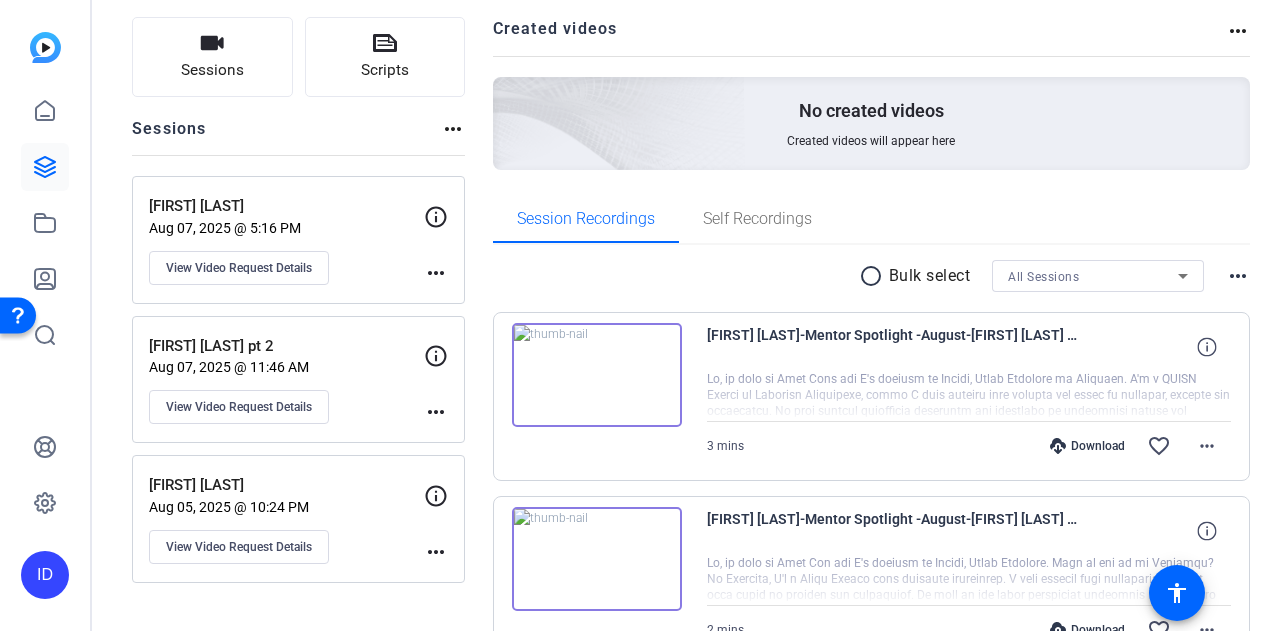scroll, scrollTop: 100, scrollLeft: 0, axis: vertical 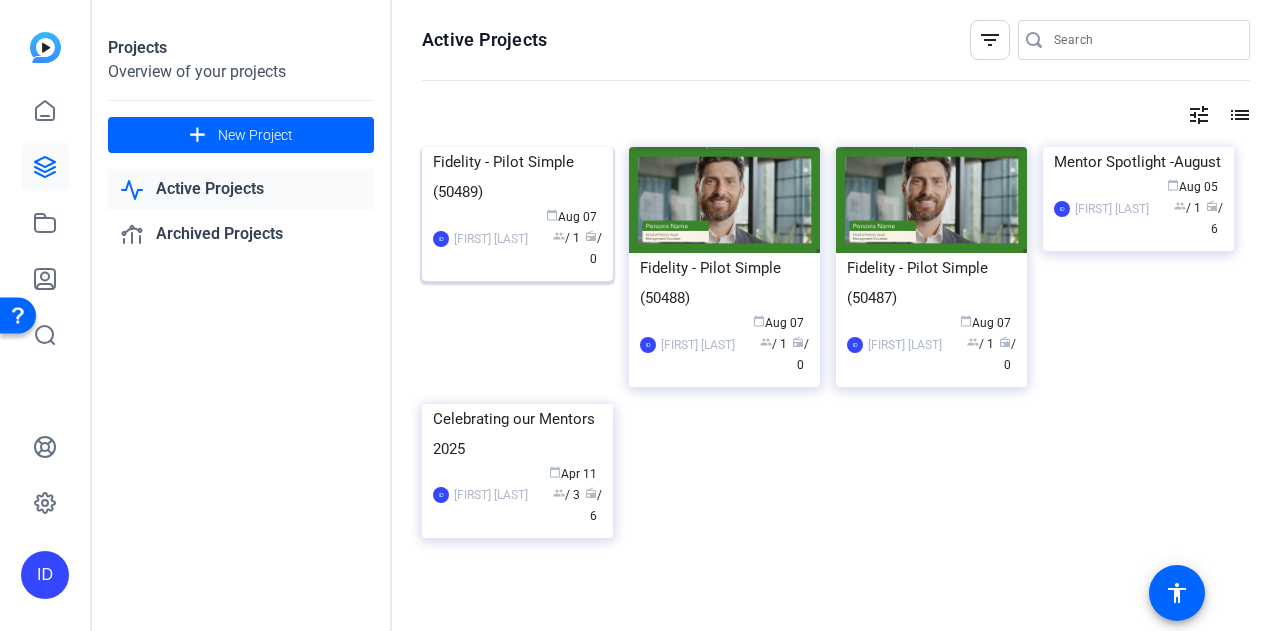 click on "Fidelity - Pilot Simple (50489)" 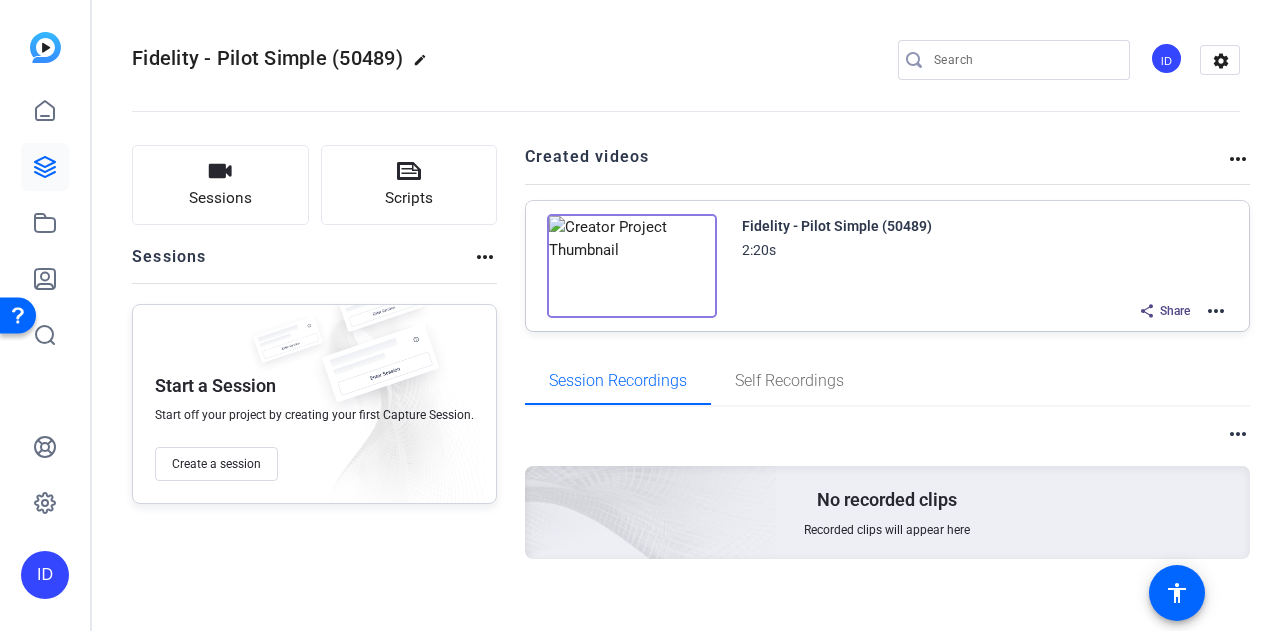 click on "edit" 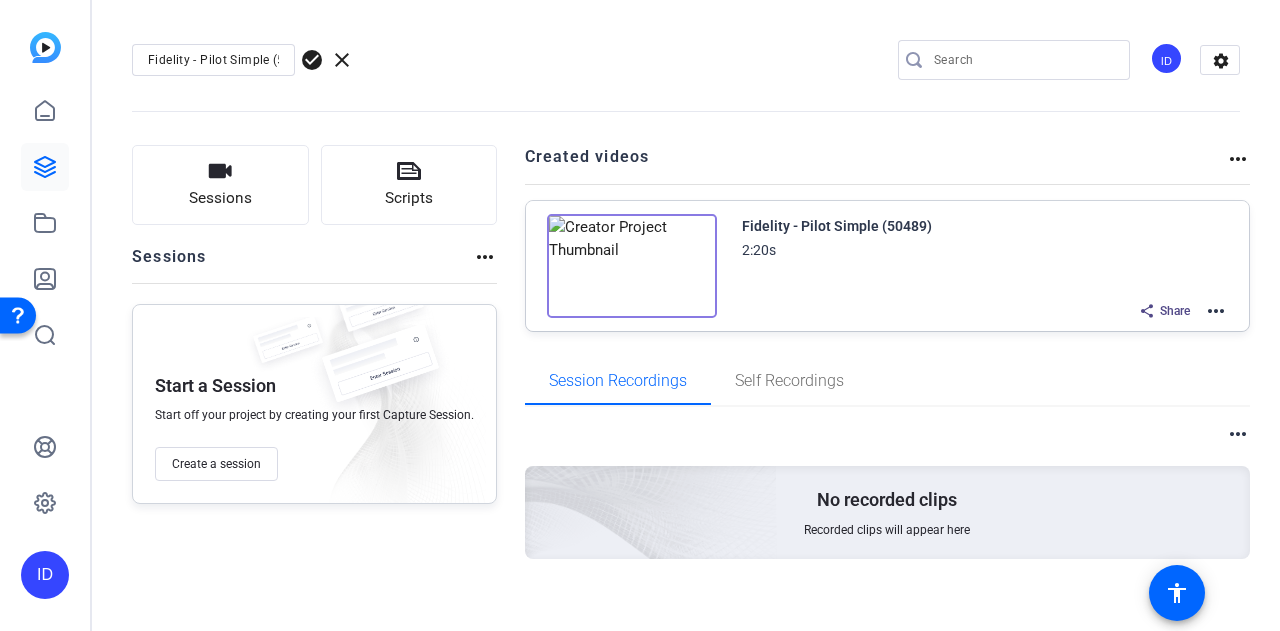 click on "Fidelity - Pilot Simple (50489)" at bounding box center [213, 60] 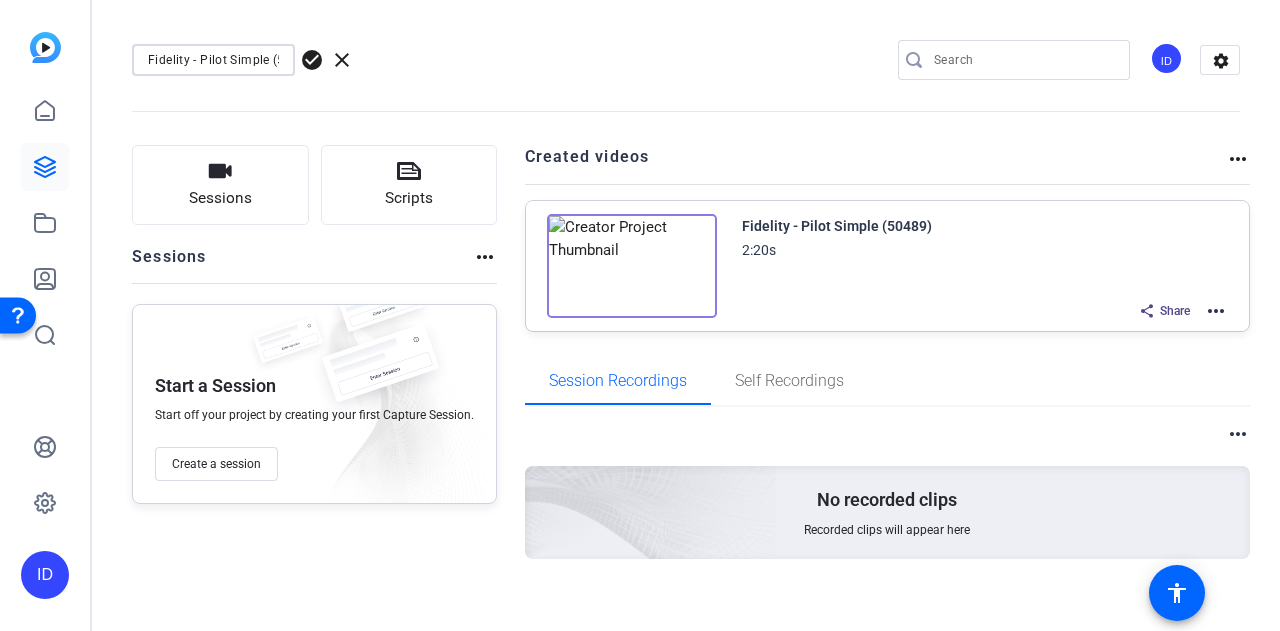 drag, startPoint x: 260, startPoint y: 54, endPoint x: 120, endPoint y: 39, distance: 140.80128 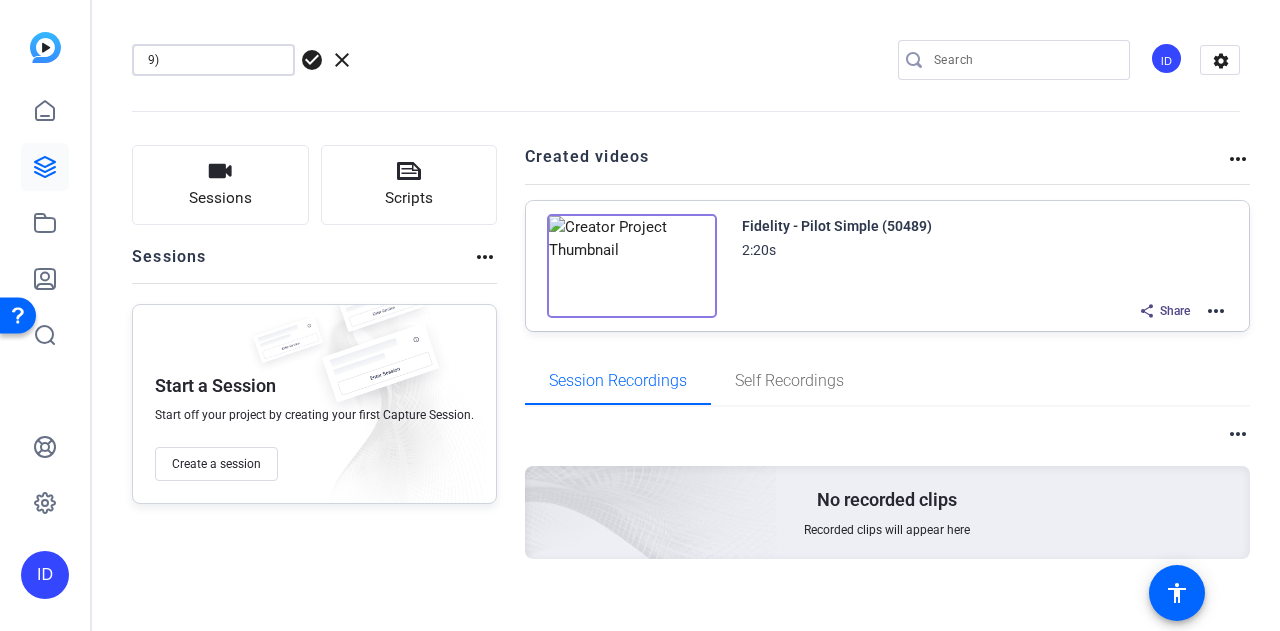 type on ")" 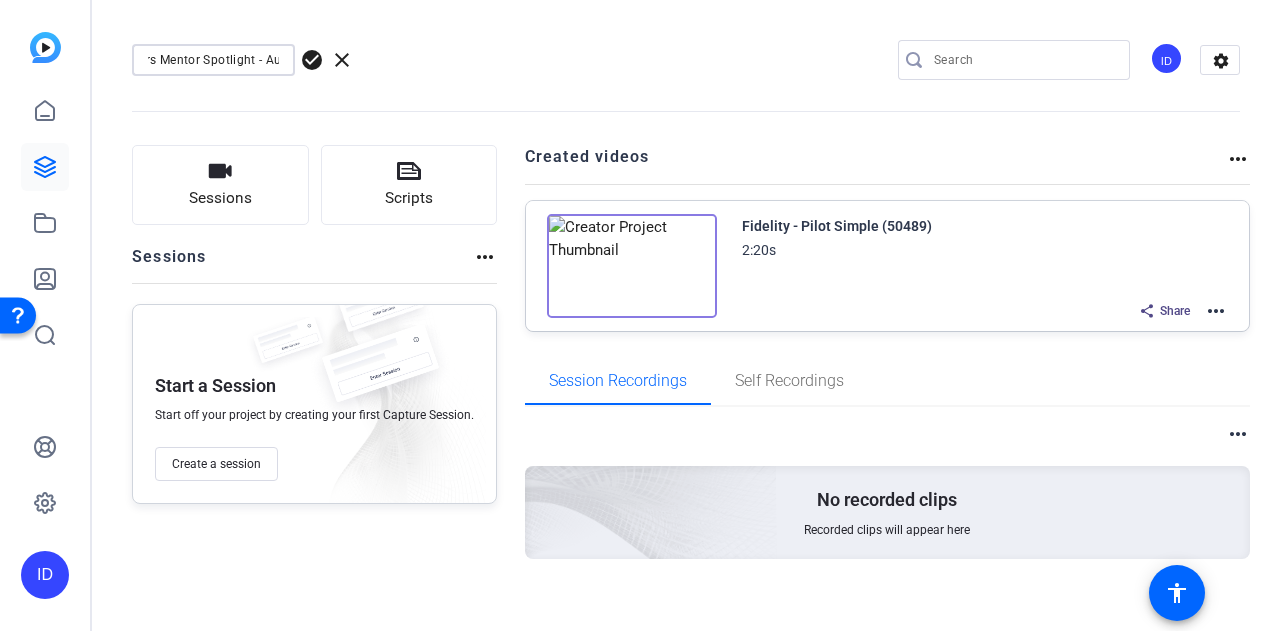 scroll, scrollTop: 0, scrollLeft: 94, axis: horizontal 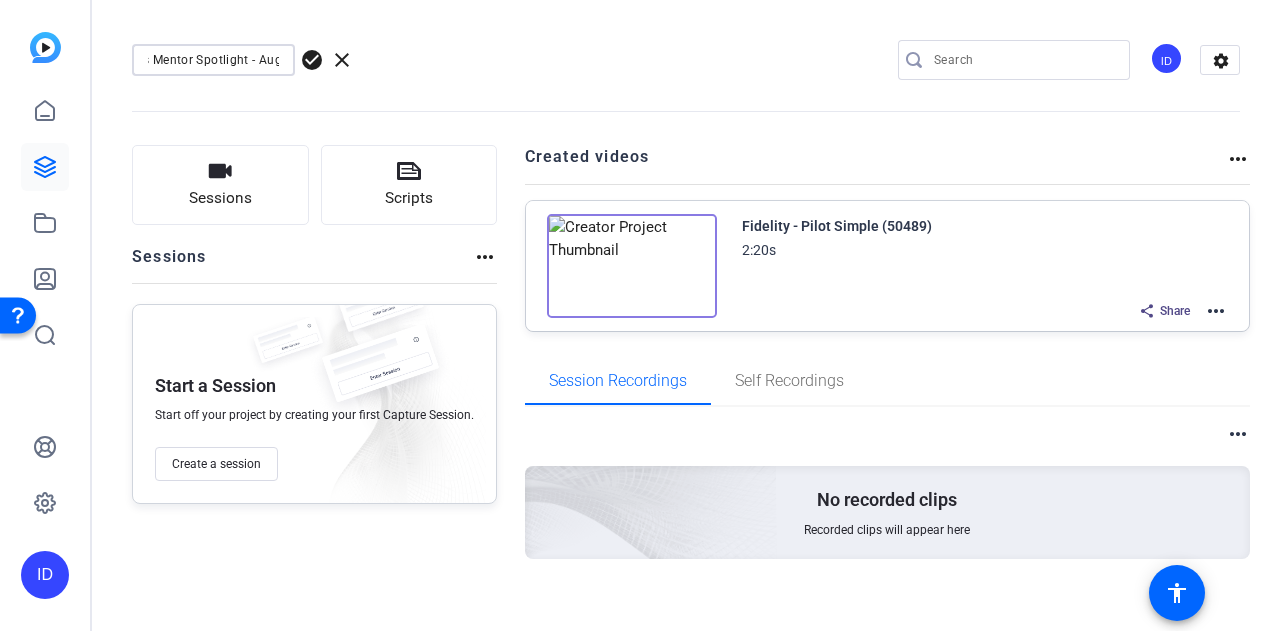 type on "Fidelity Scholars Mentor Spotlight - Aug" 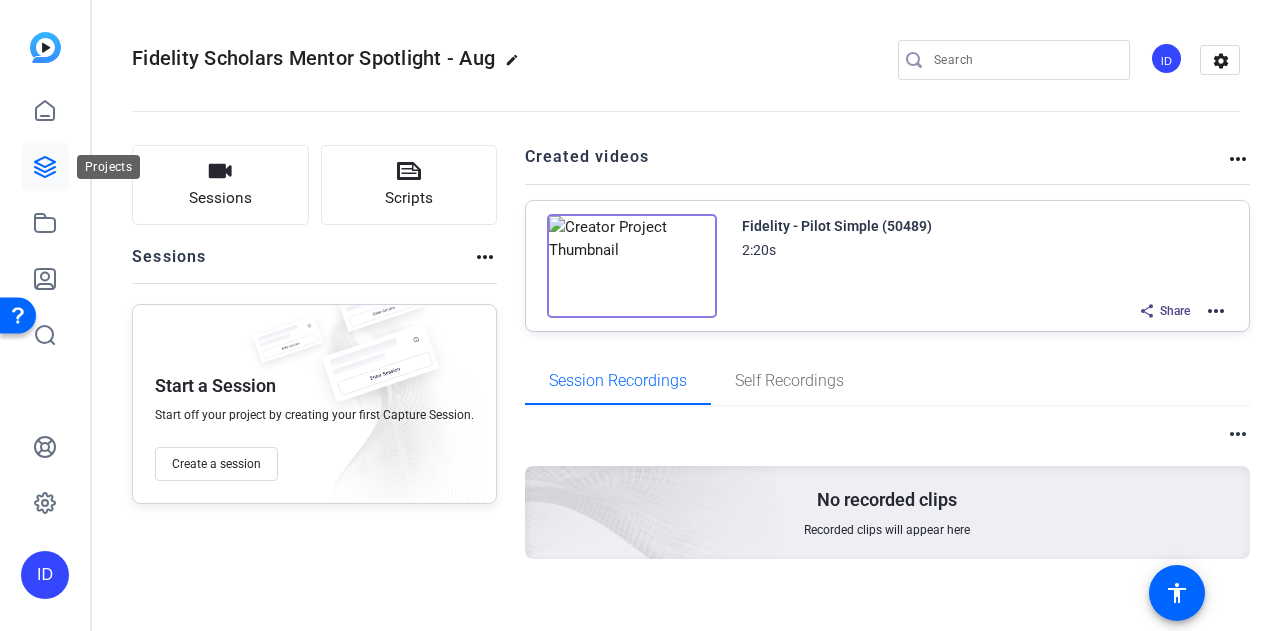click 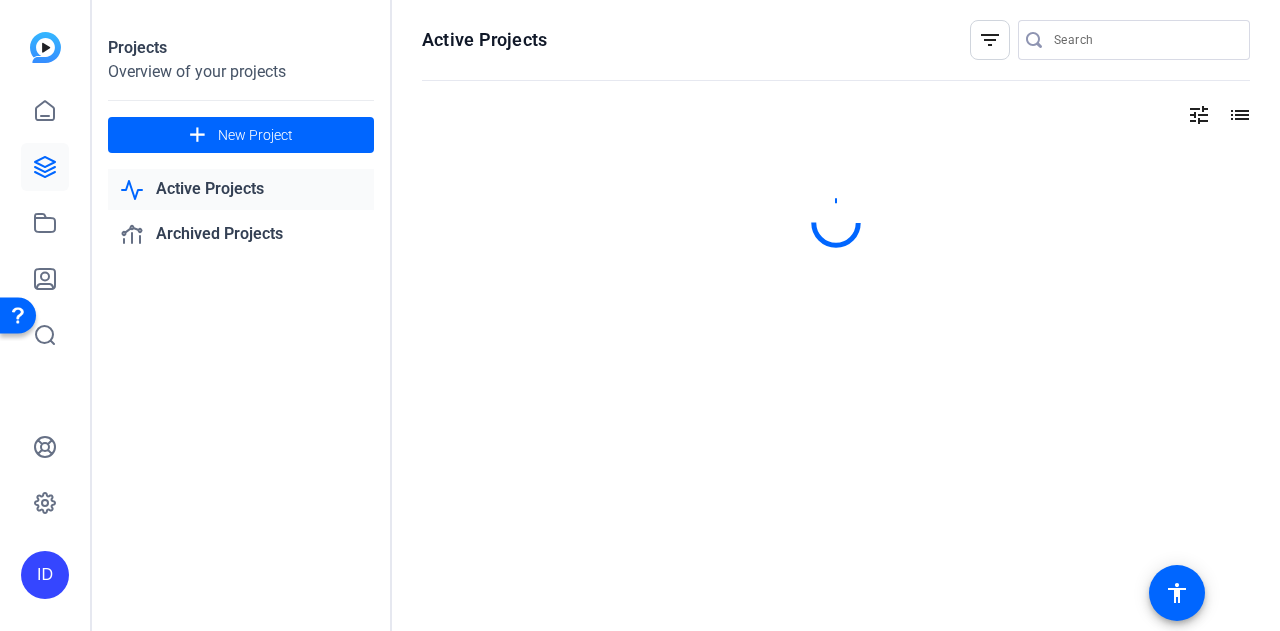 click on "Active Projects" 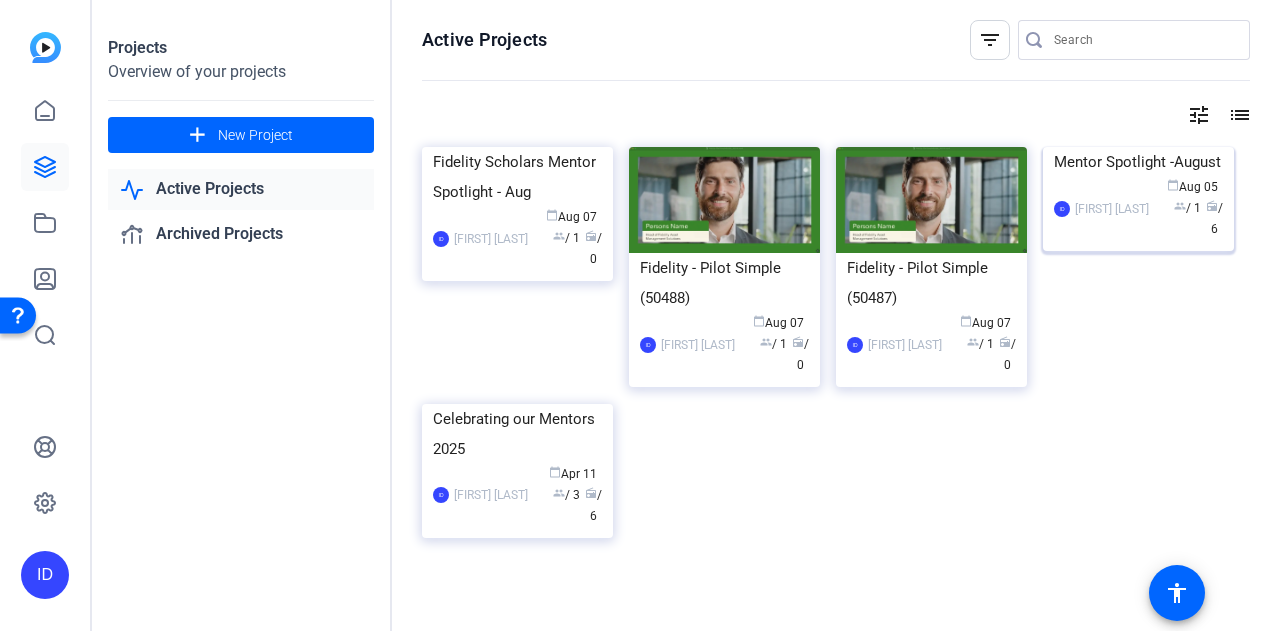 click on "Mentor Spotlight -August" 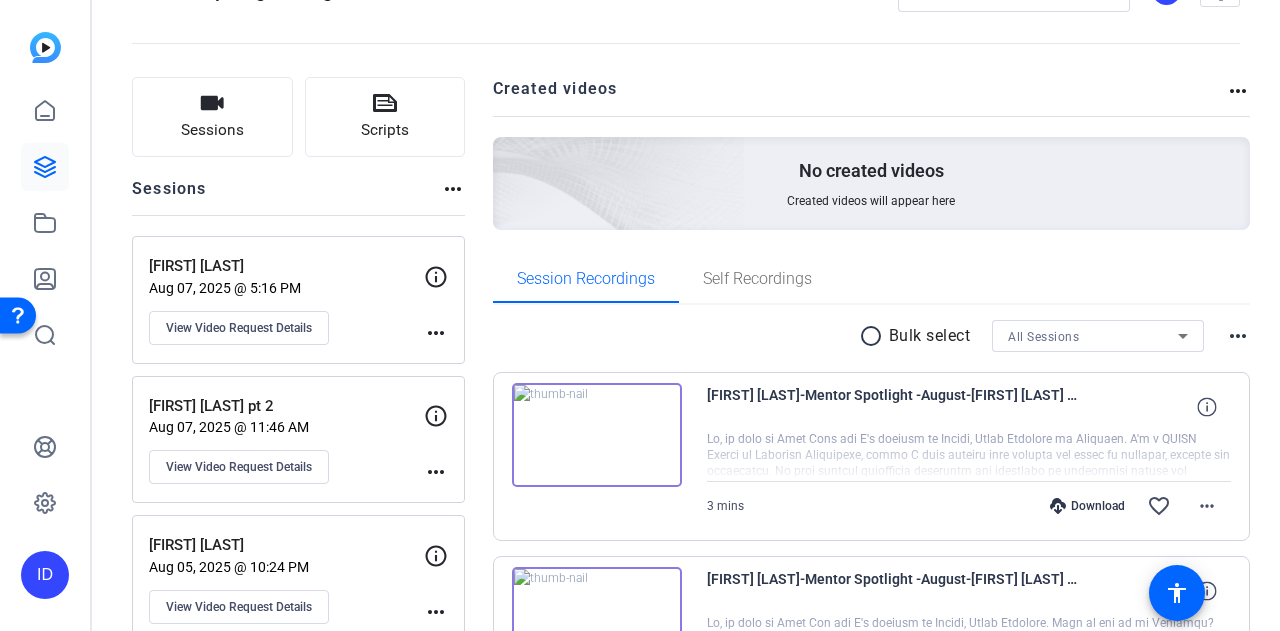 scroll, scrollTop: 100, scrollLeft: 0, axis: vertical 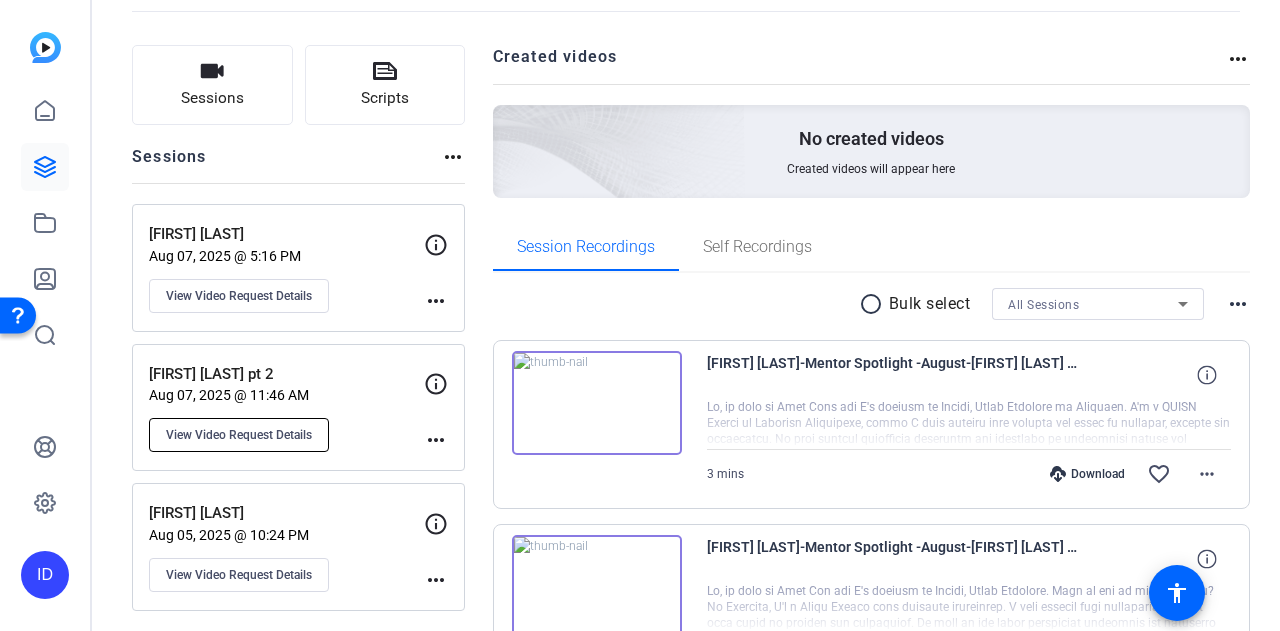 click on "View Video Request Details" 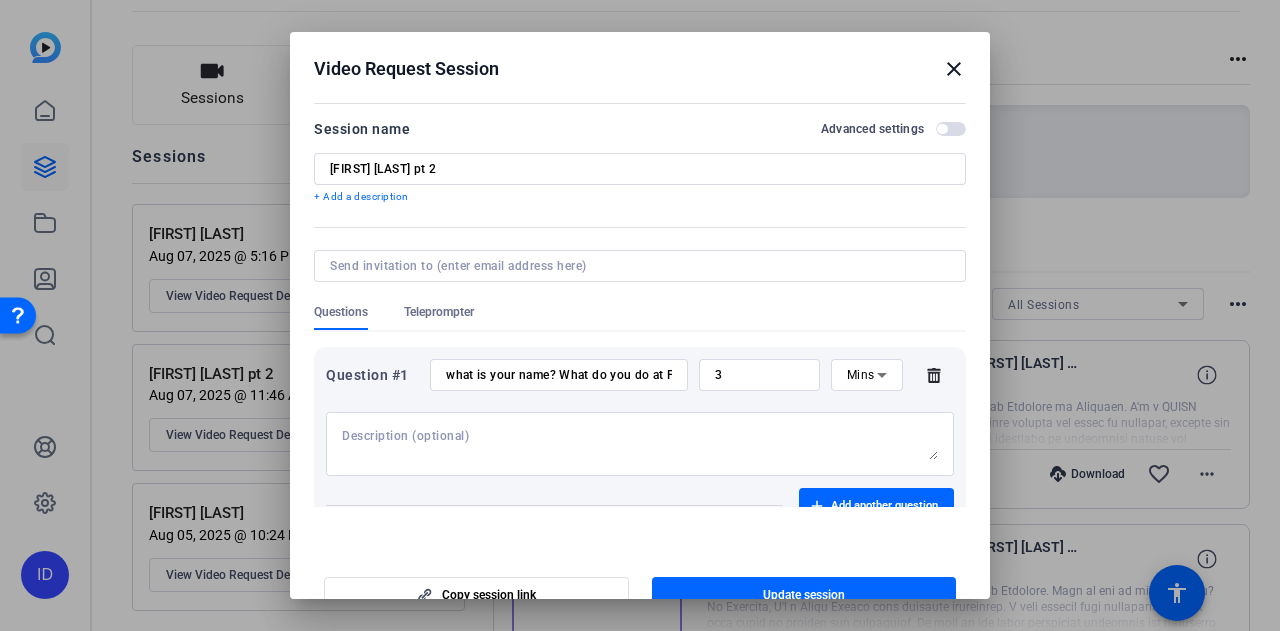 click on "what is your name? What do you do at Fidelity? What motivated you to become a mentor? How do you build trust with your mentee? What is some unconventional advice you've given your mentee?" at bounding box center [559, 375] 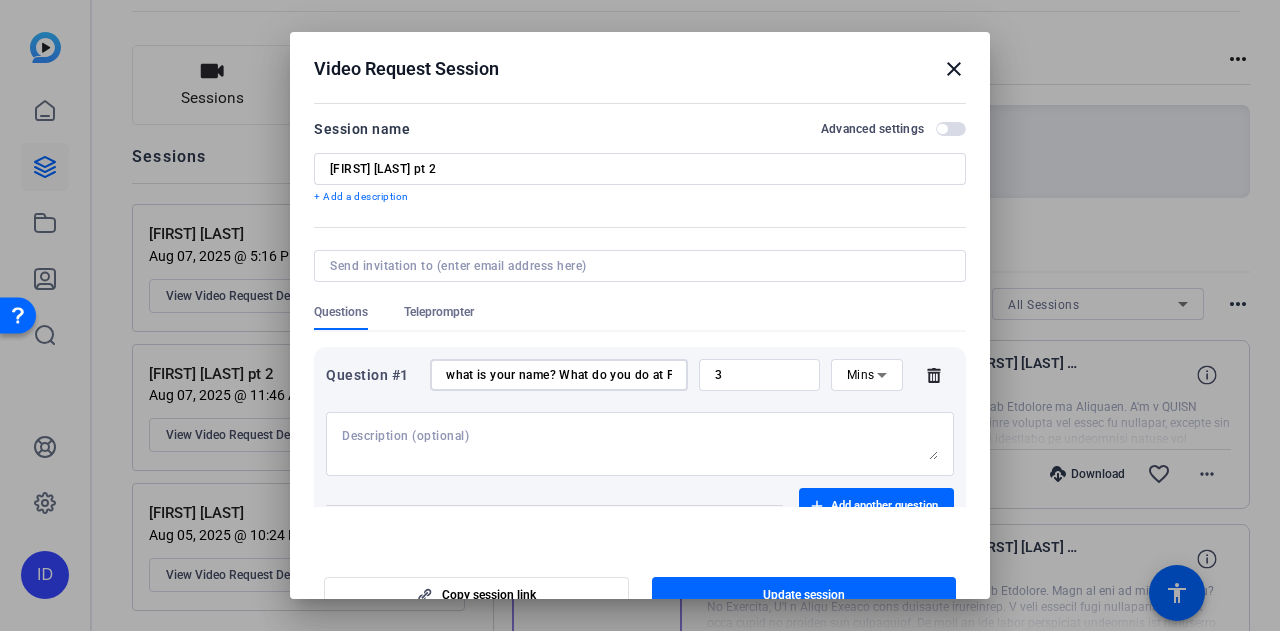 scroll, scrollTop: 100, scrollLeft: 0, axis: vertical 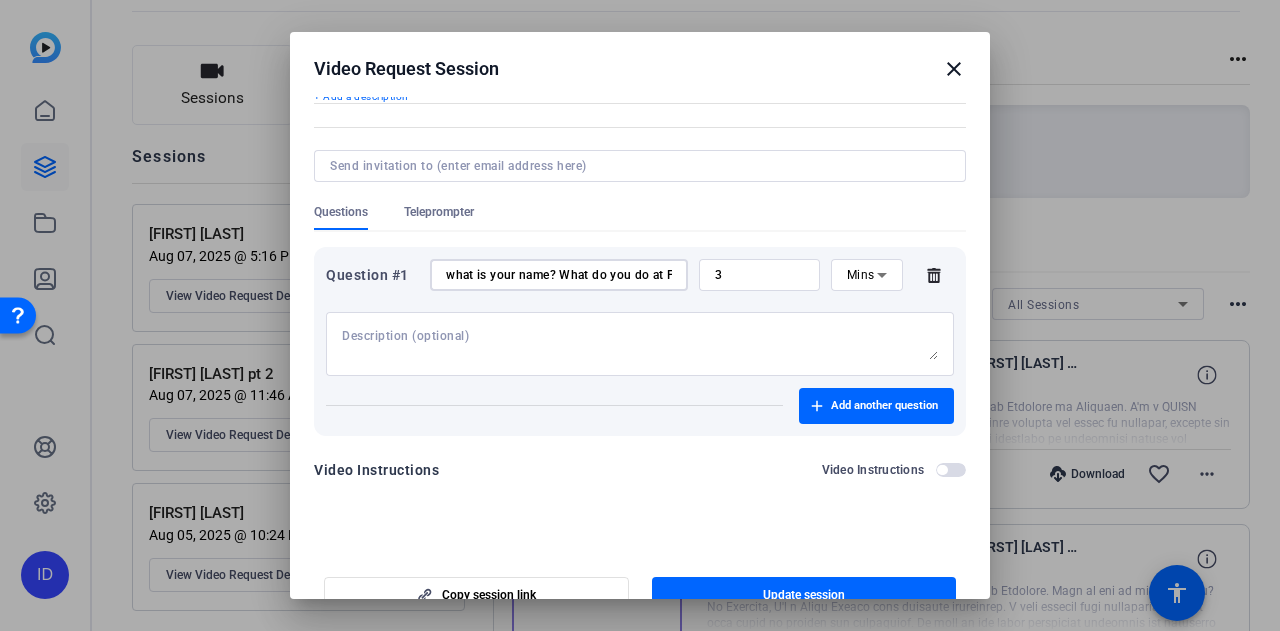click on "what is your name? What do you do at Fidelity? What motivated you to become a mentor? How do you build trust with your mentee? What is some unconventional advice you've given your mentee?" at bounding box center (559, 275) 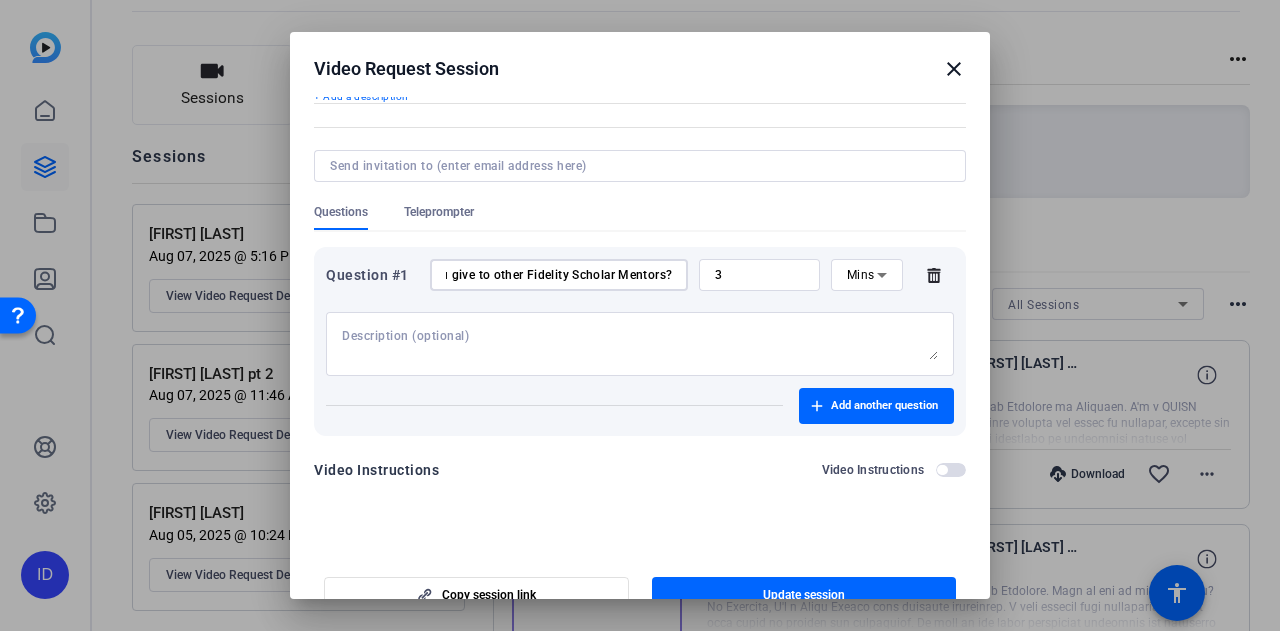 scroll, scrollTop: 0, scrollLeft: 946, axis: horizontal 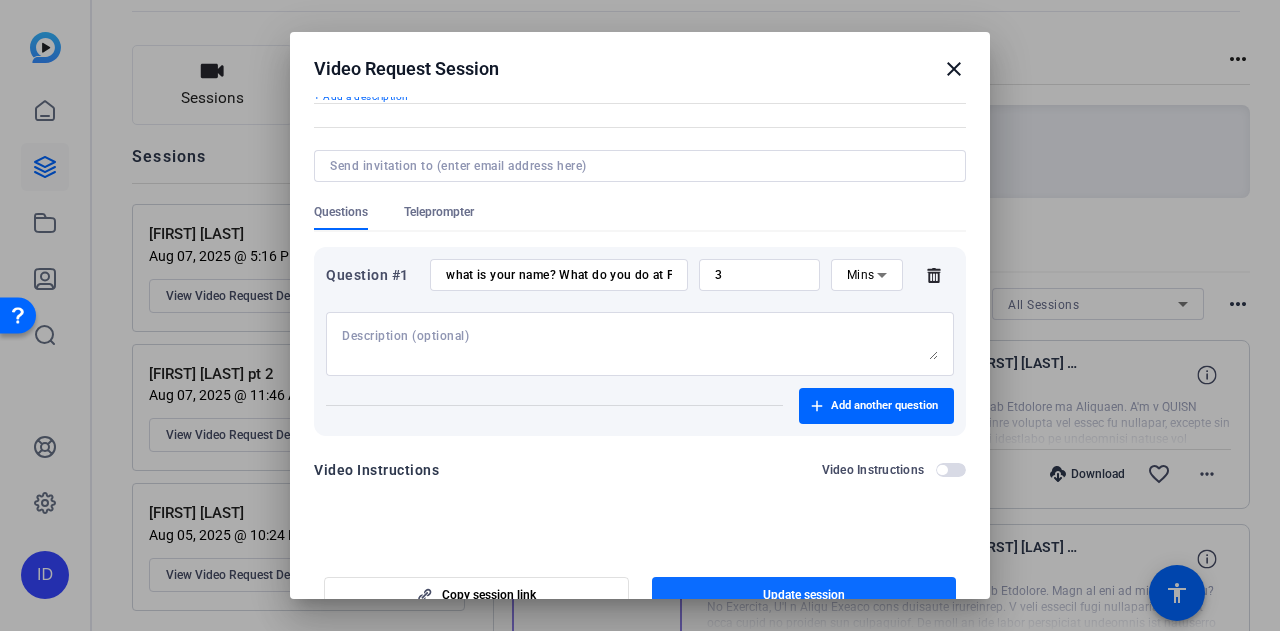click on "Update session" at bounding box center [804, 595] 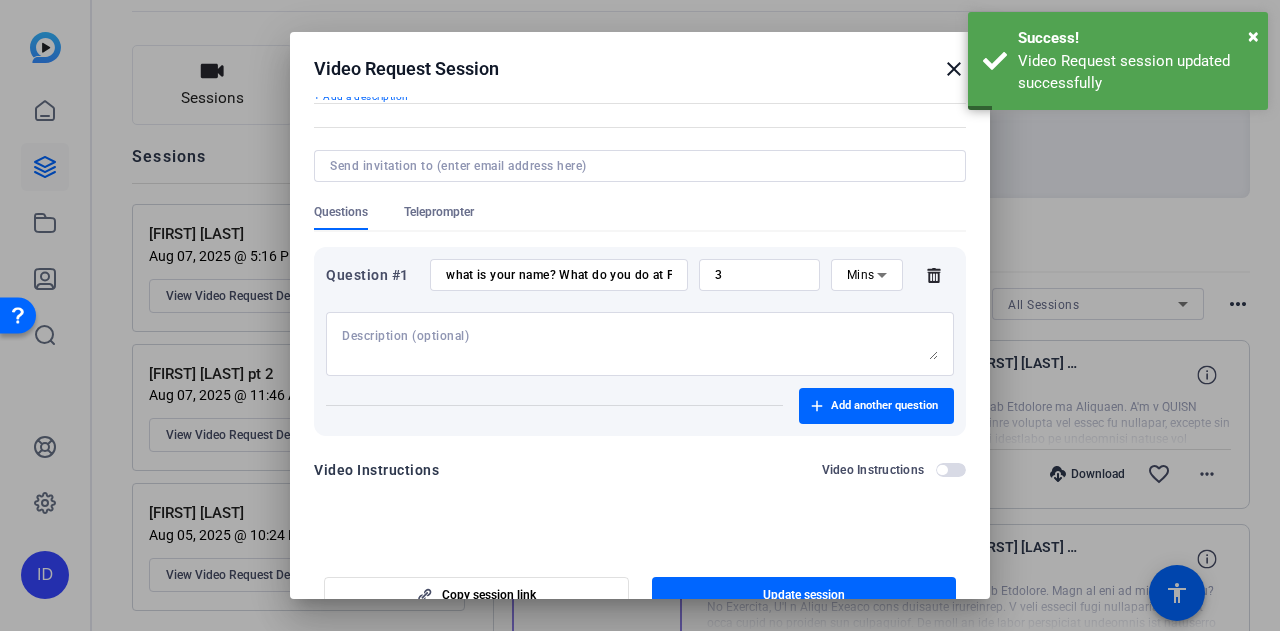 scroll, scrollTop: 0, scrollLeft: 0, axis: both 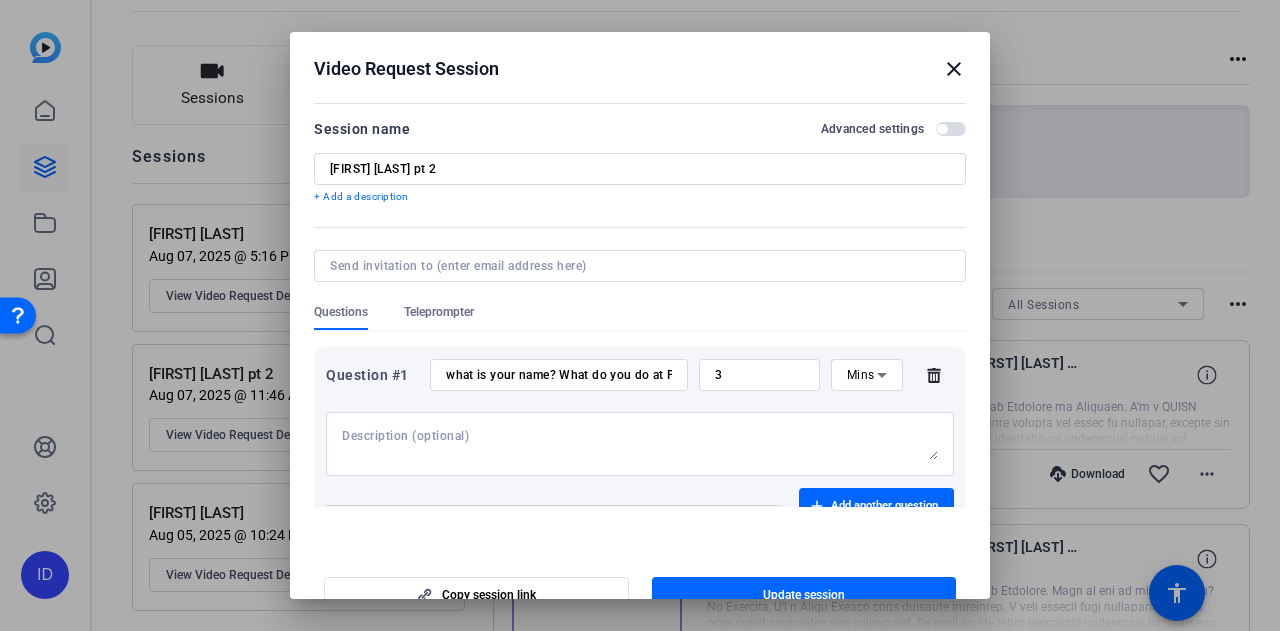 click on "Teleprompter" at bounding box center [439, 312] 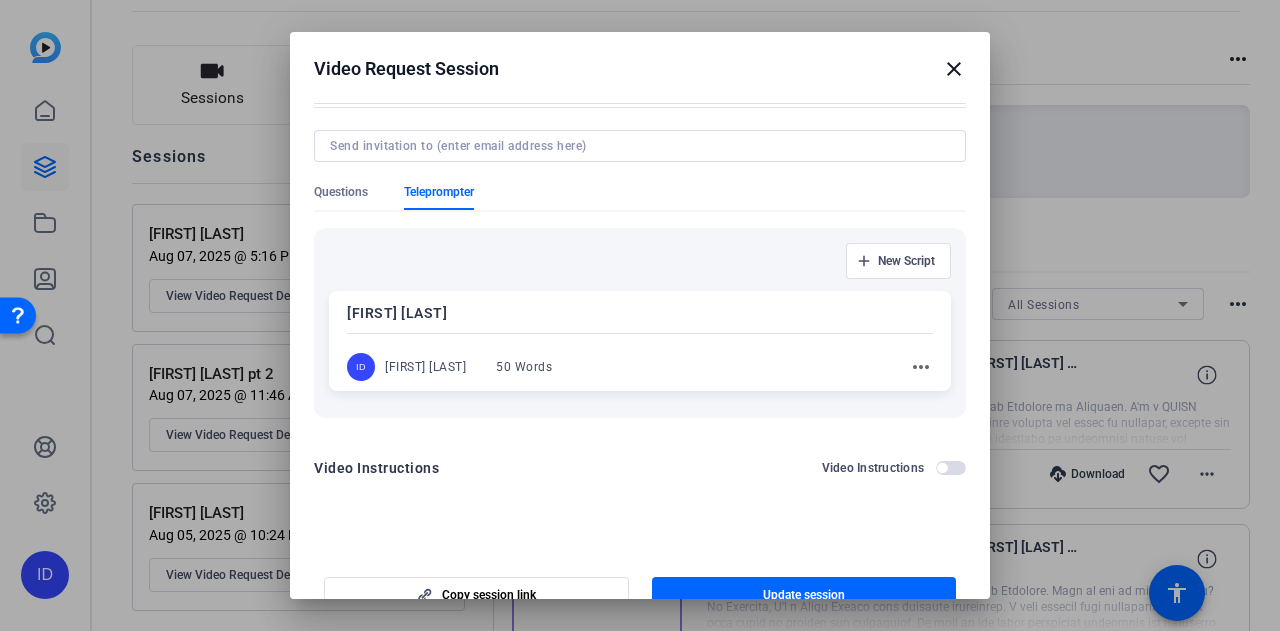 scroll, scrollTop: 126, scrollLeft: 0, axis: vertical 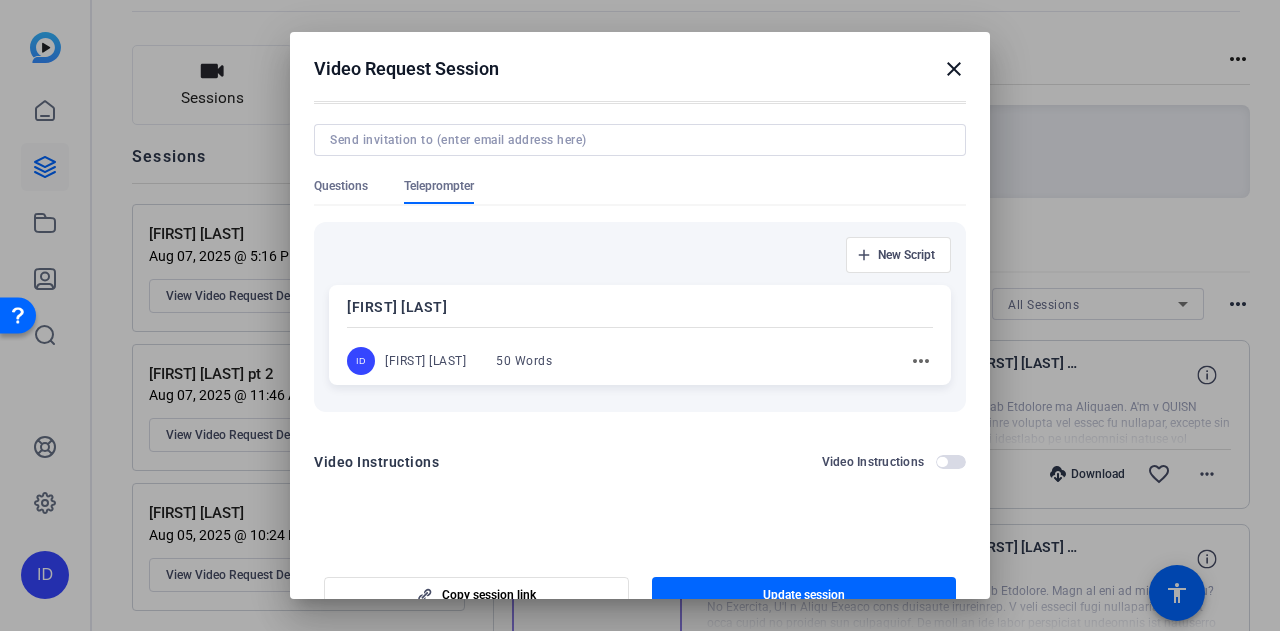 click on "ID [FIRST] [LAST] 50 Words" at bounding box center (459, 361) 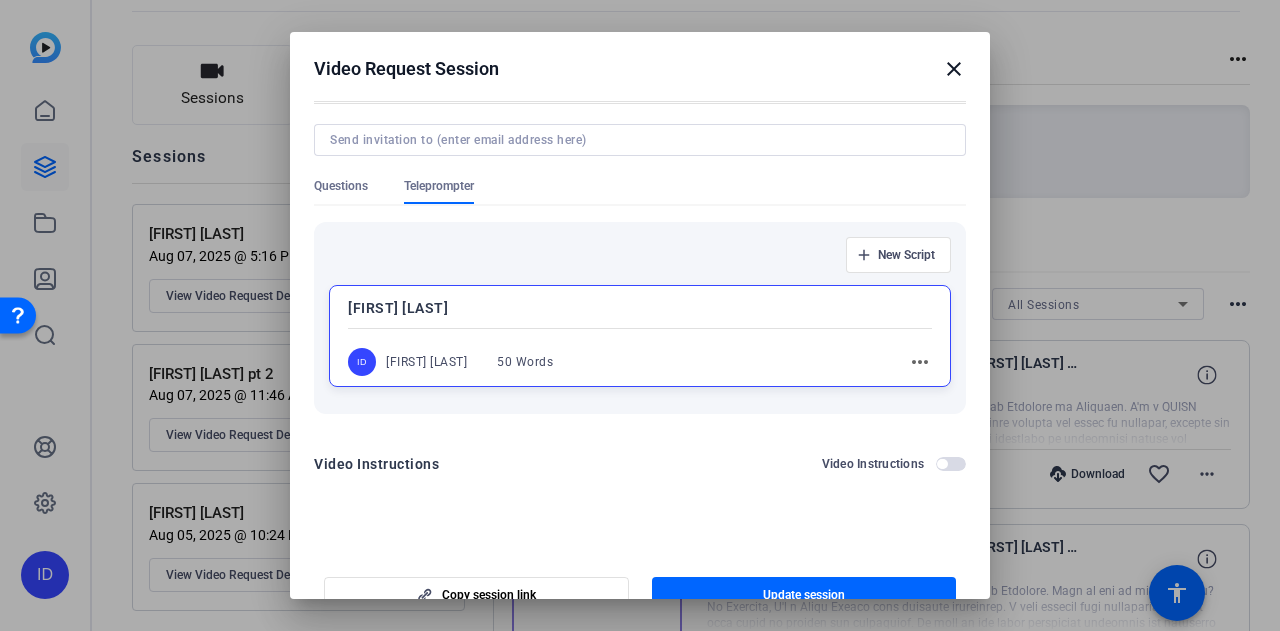 click on "more_horiz" at bounding box center [920, 362] 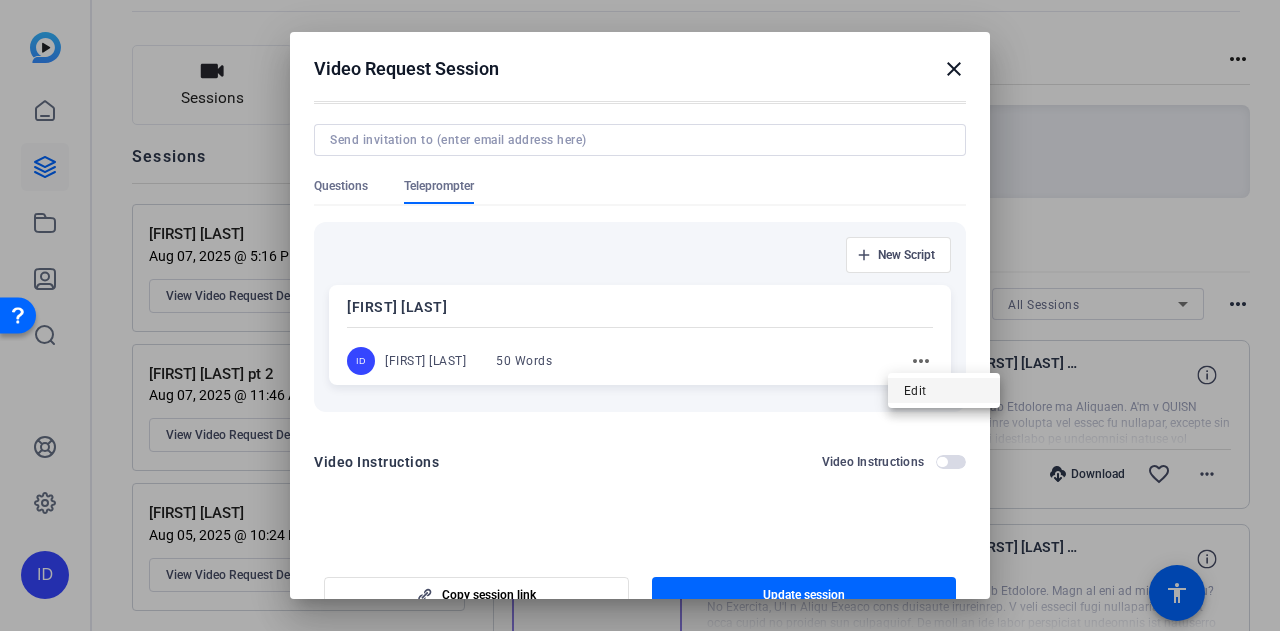 click on "Edit" at bounding box center [944, 390] 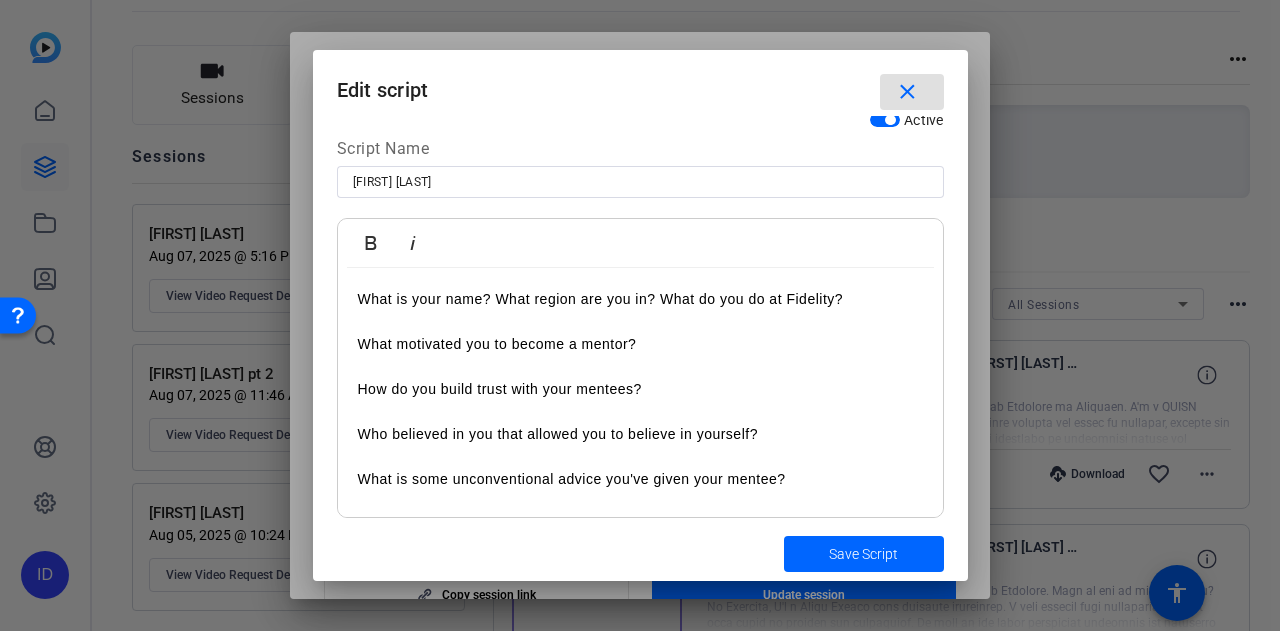 scroll, scrollTop: 25, scrollLeft: 0, axis: vertical 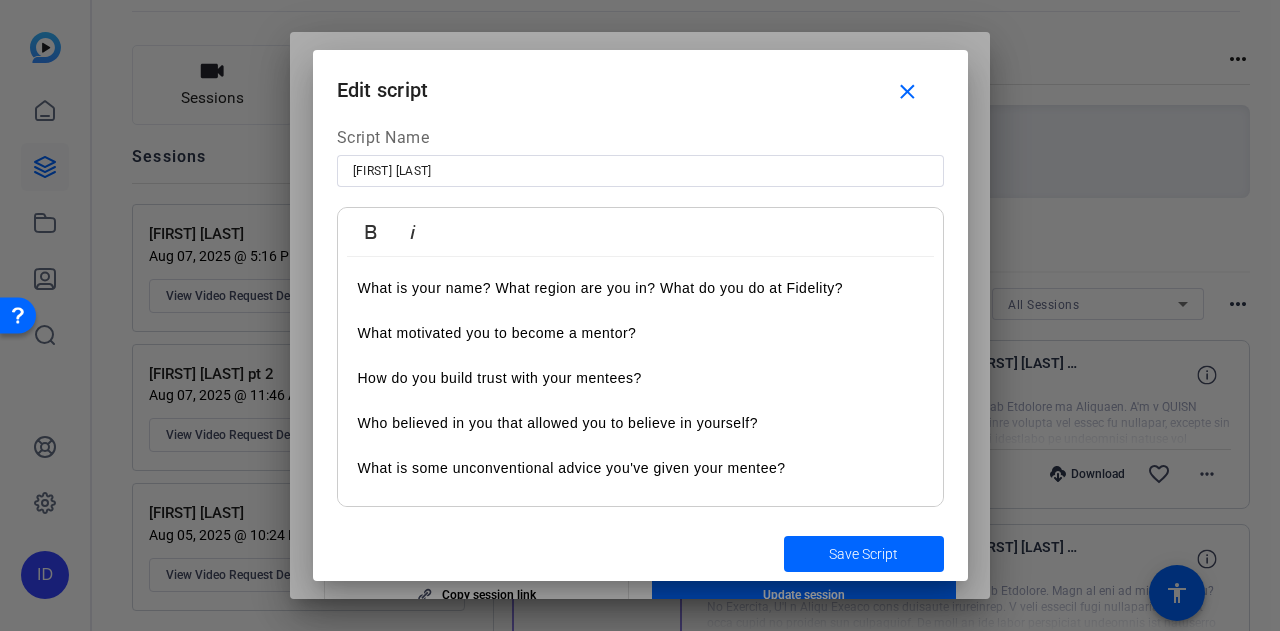 drag, startPoint x: 800, startPoint y: 471, endPoint x: 348, endPoint y: 458, distance: 452.18692 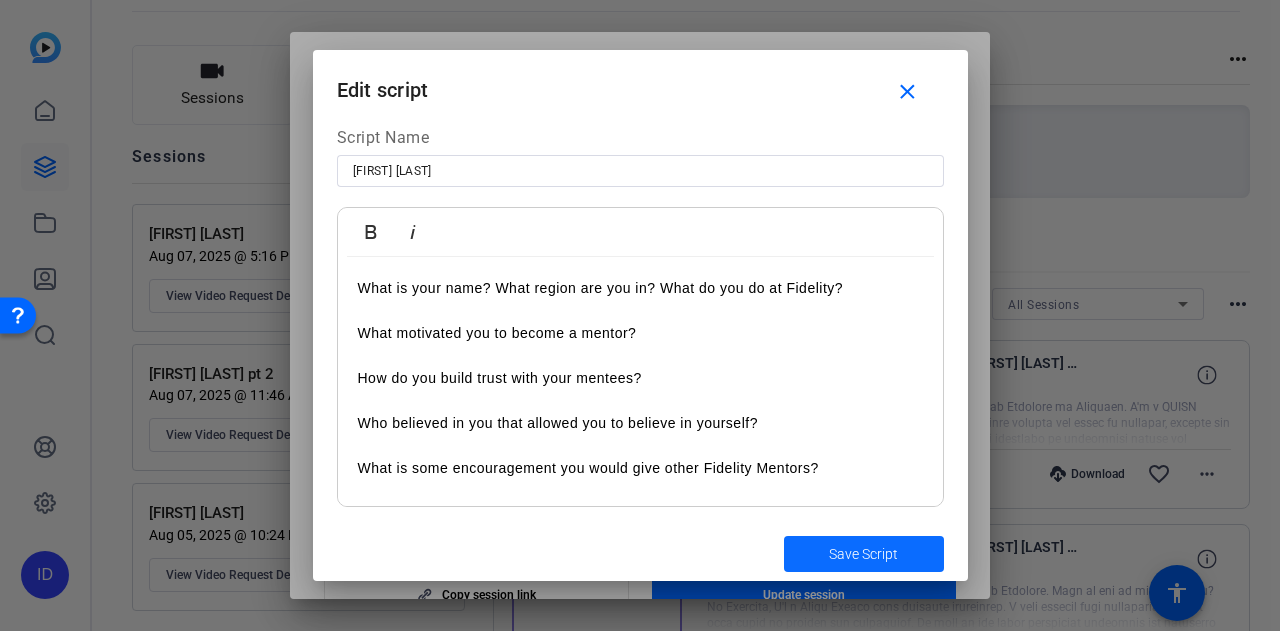 click at bounding box center [864, 554] 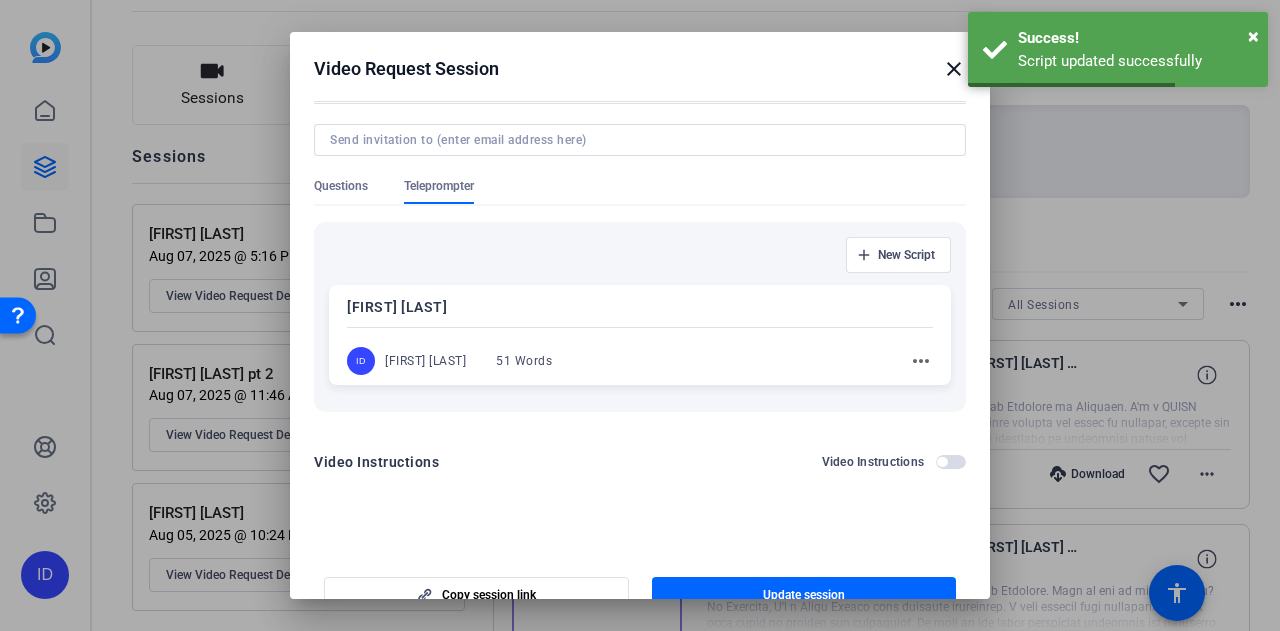 scroll, scrollTop: 31, scrollLeft: 0, axis: vertical 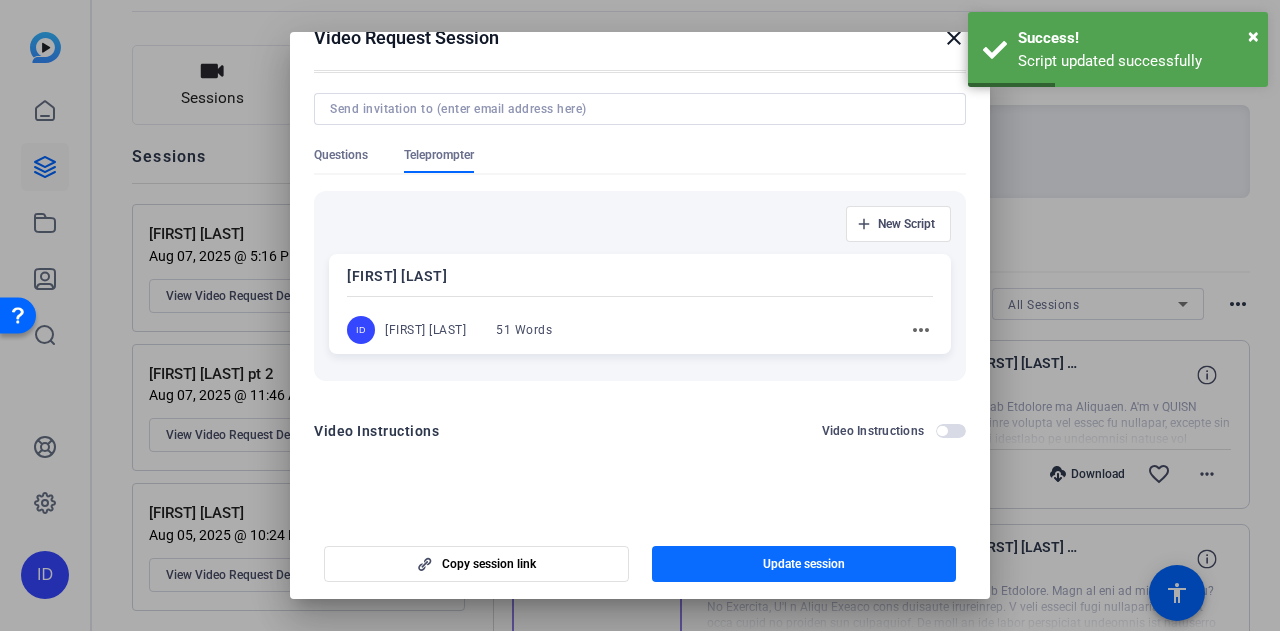 click on "Update session" at bounding box center [804, 564] 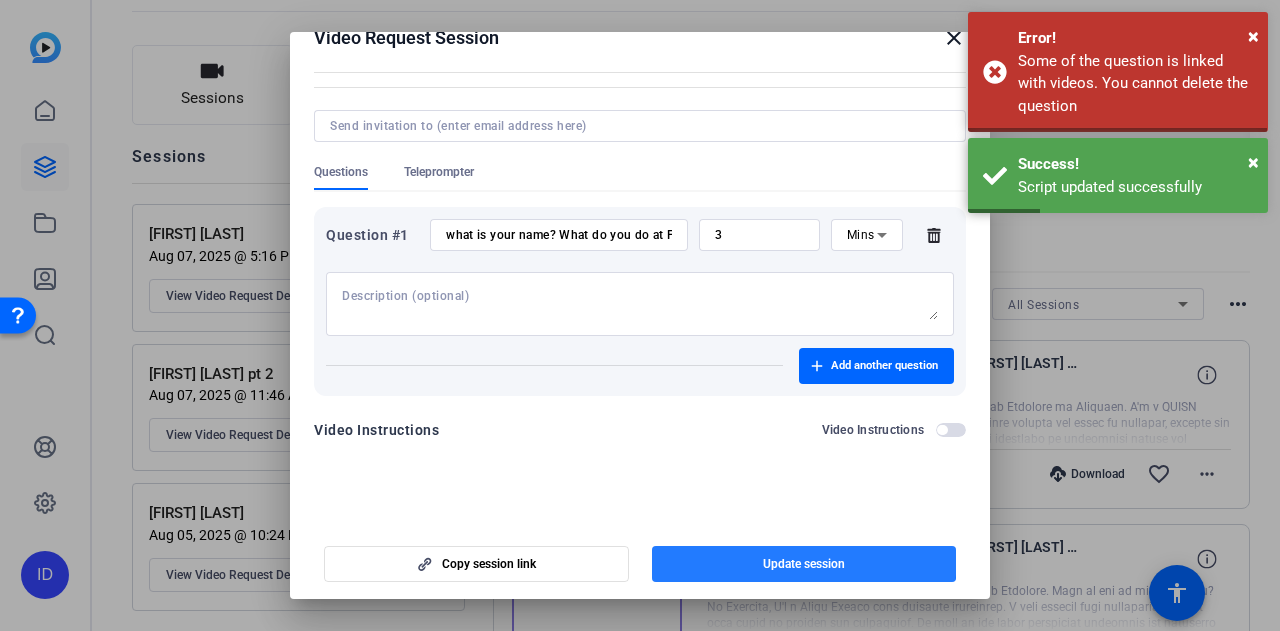 scroll, scrollTop: 0, scrollLeft: 0, axis: both 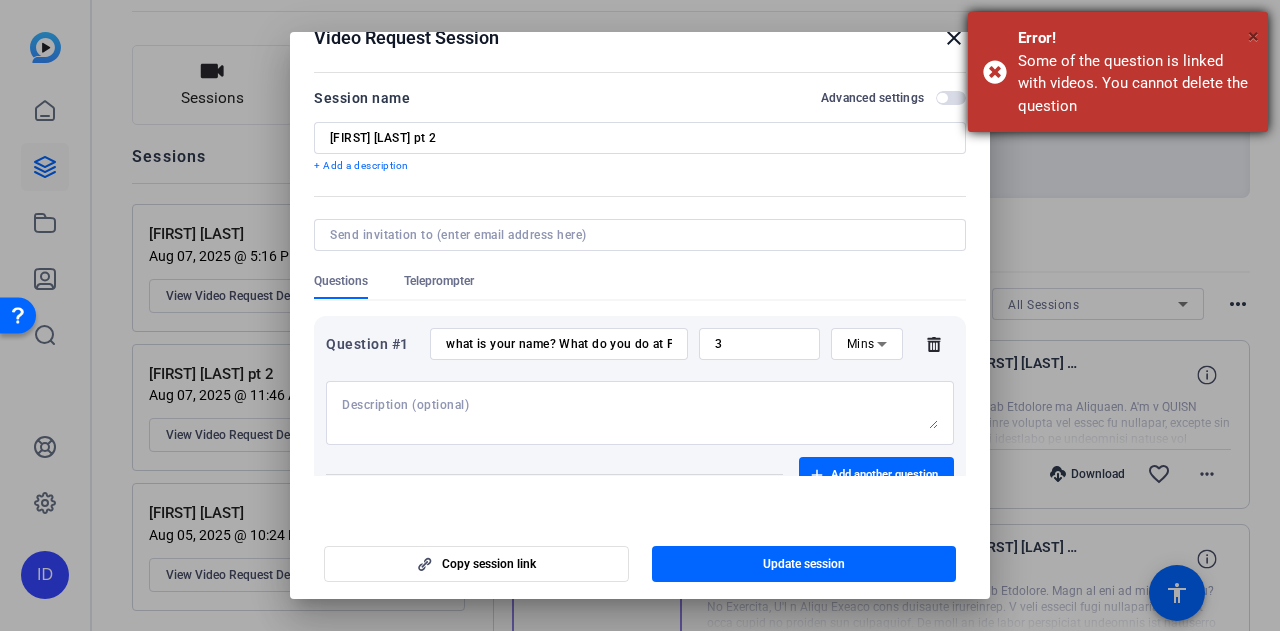 click on "×" at bounding box center [1253, 36] 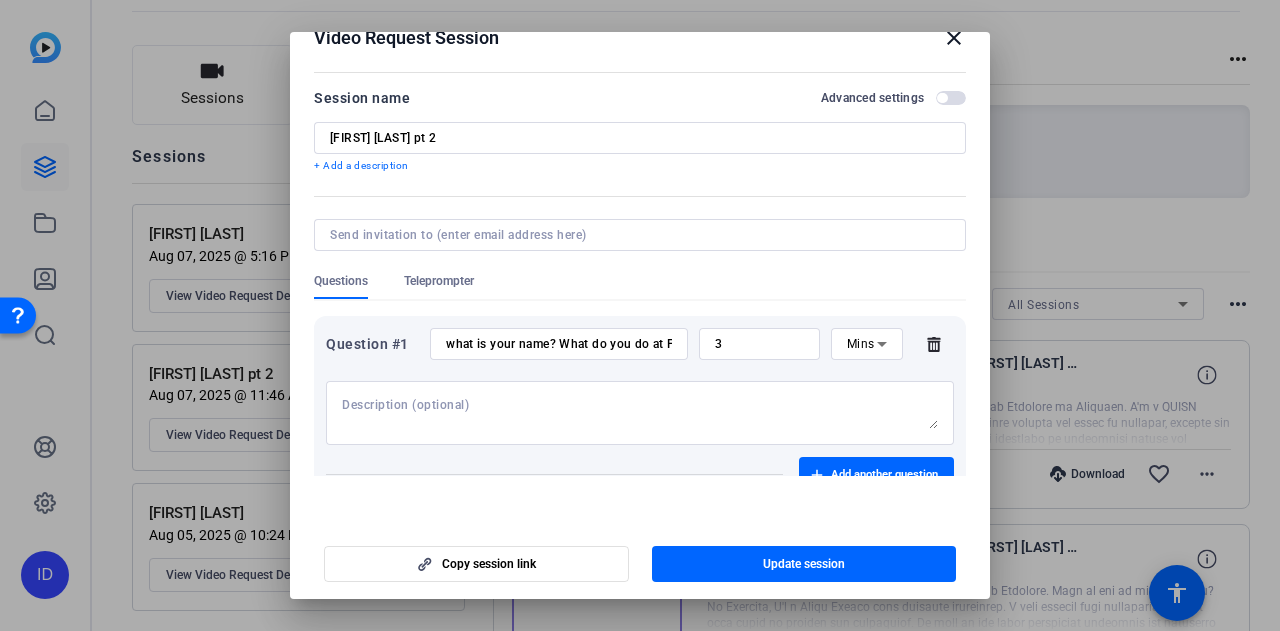 click on "what is your name? What do you do at Fidelity? What motivated you to become a mentor? How do you build trust with your mentee? What encouragement would you give to other Fidelity Scholar Mentors?" at bounding box center (559, 344) 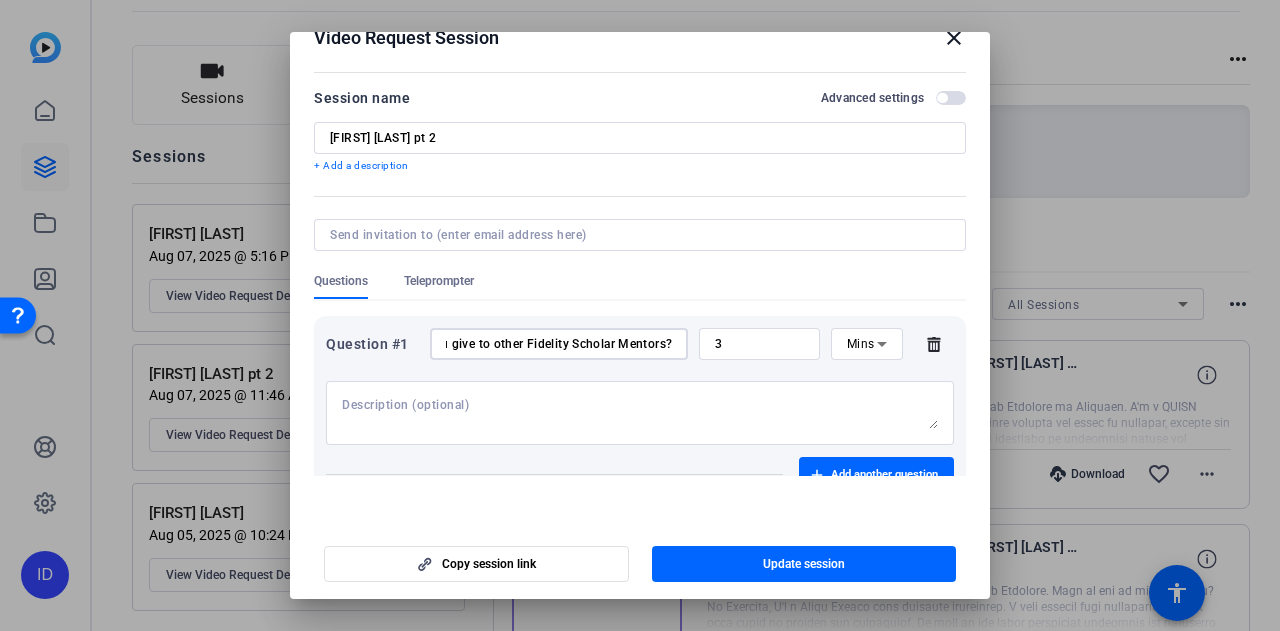 click on "what is your name? What do you do at Fidelity? What motivated you to become a mentor? How do you build trust with your mentee? What encouragement would you give to other Fidelity Scholar Mentors?" at bounding box center (559, 344) 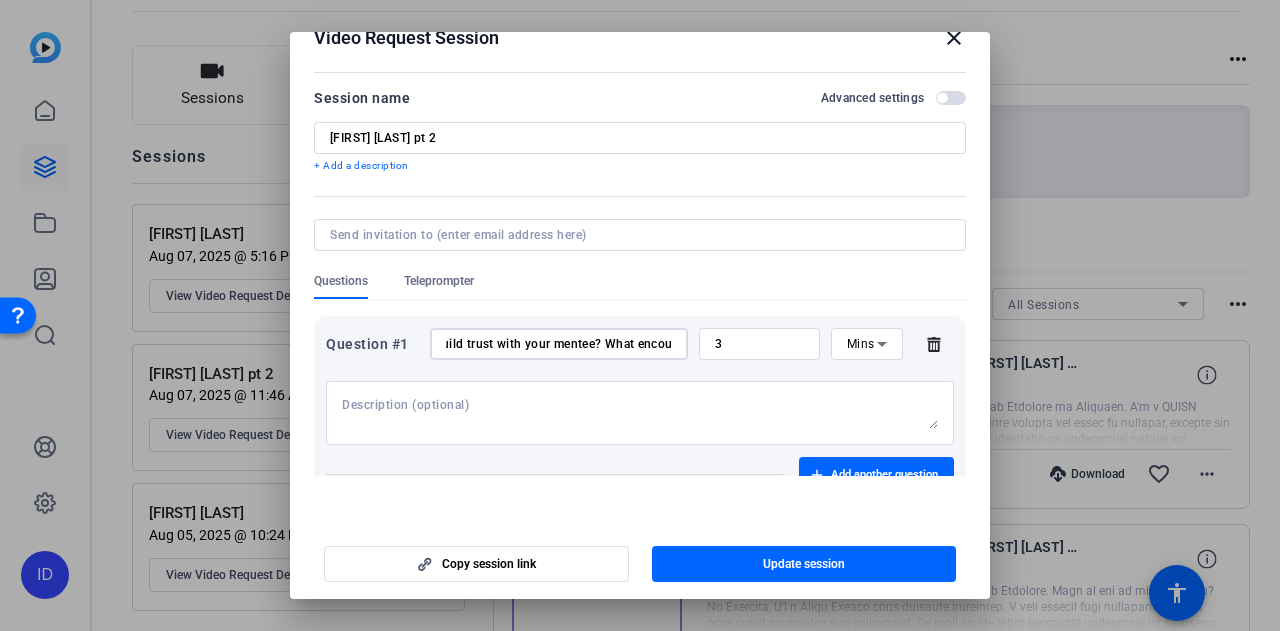 scroll, scrollTop: 0, scrollLeft: 588, axis: horizontal 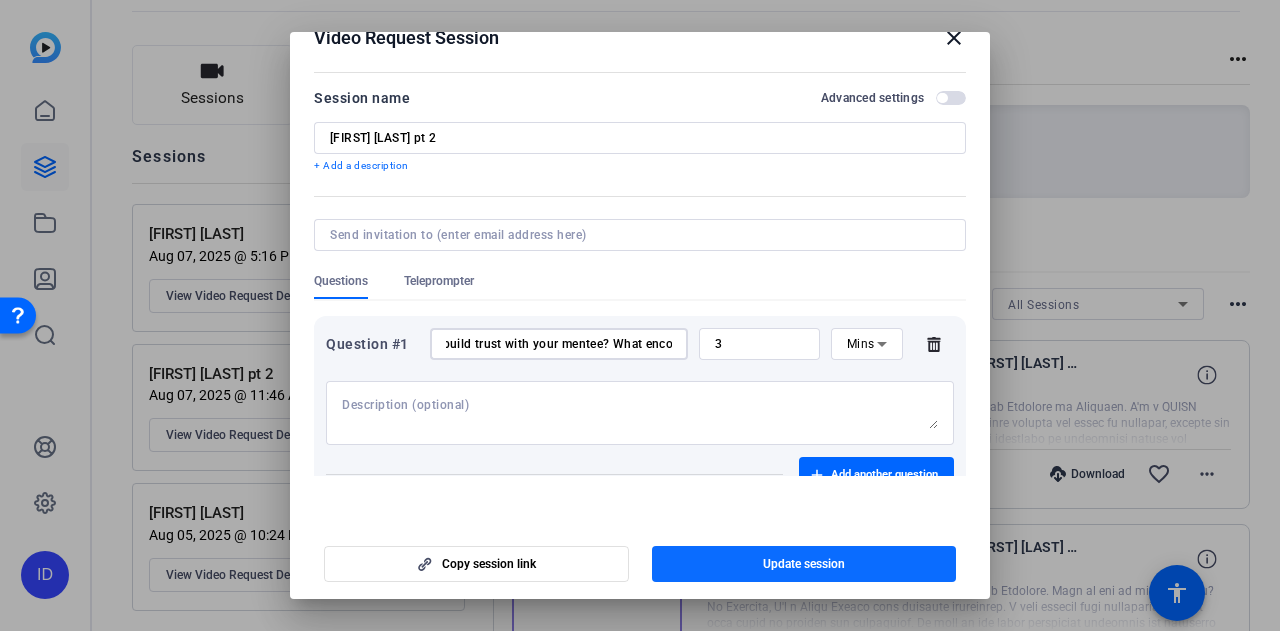 click on "Update session" at bounding box center (804, 564) 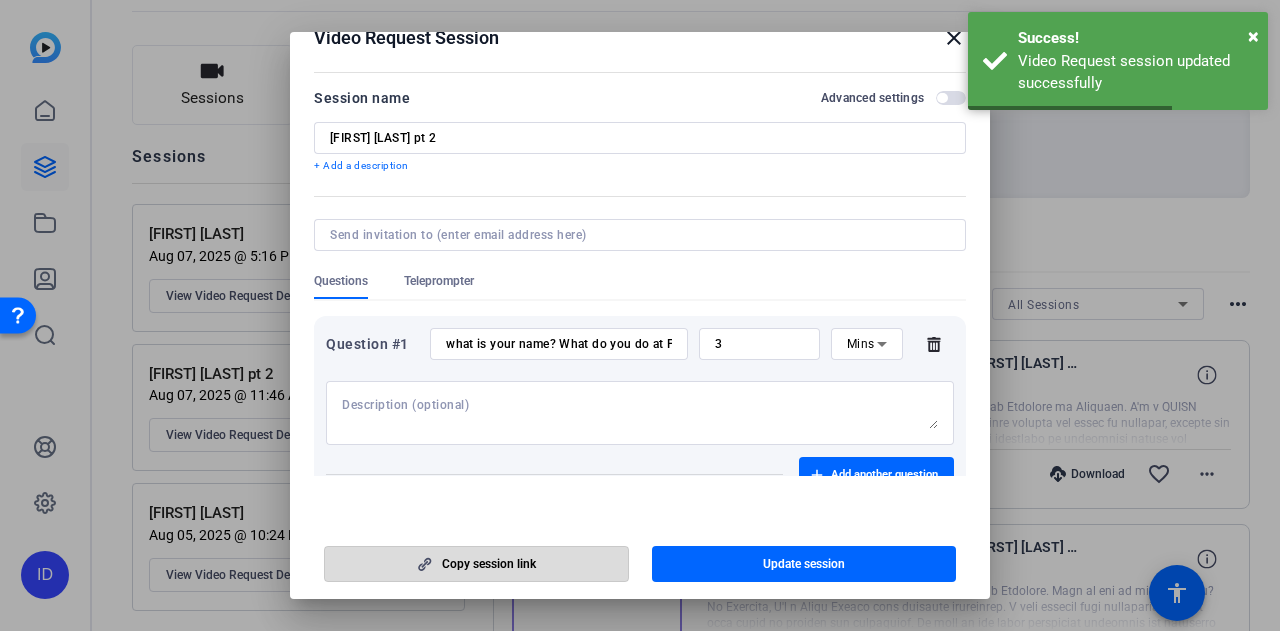 click at bounding box center [476, 564] 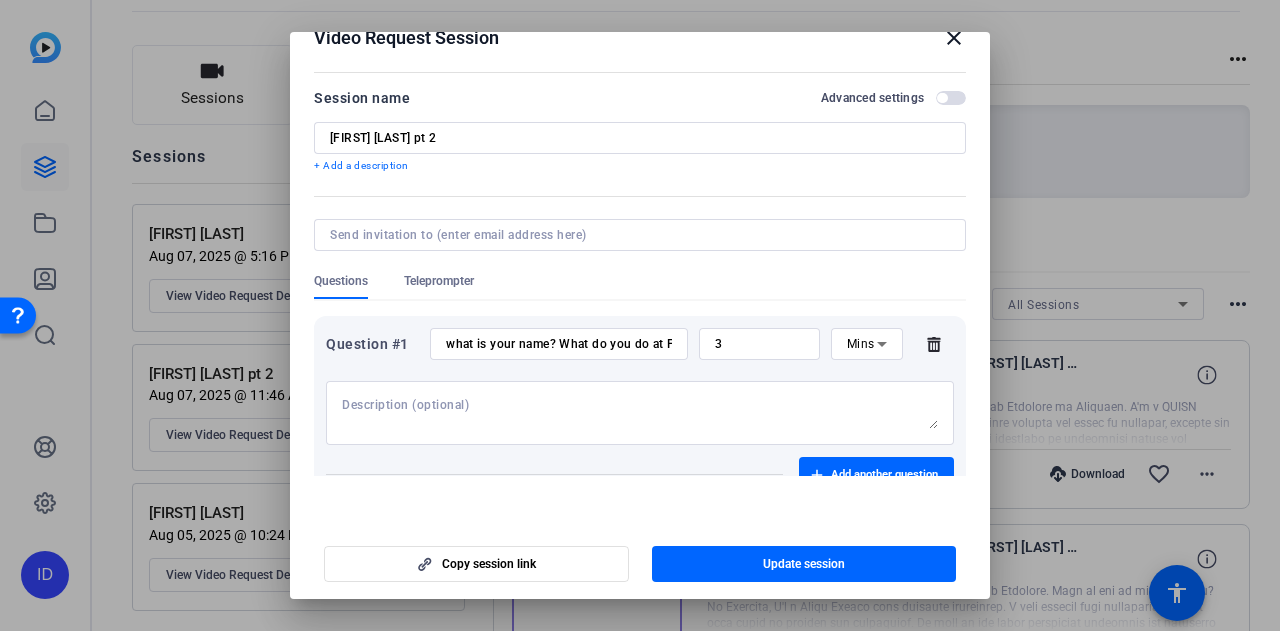click at bounding box center [640, 315] 